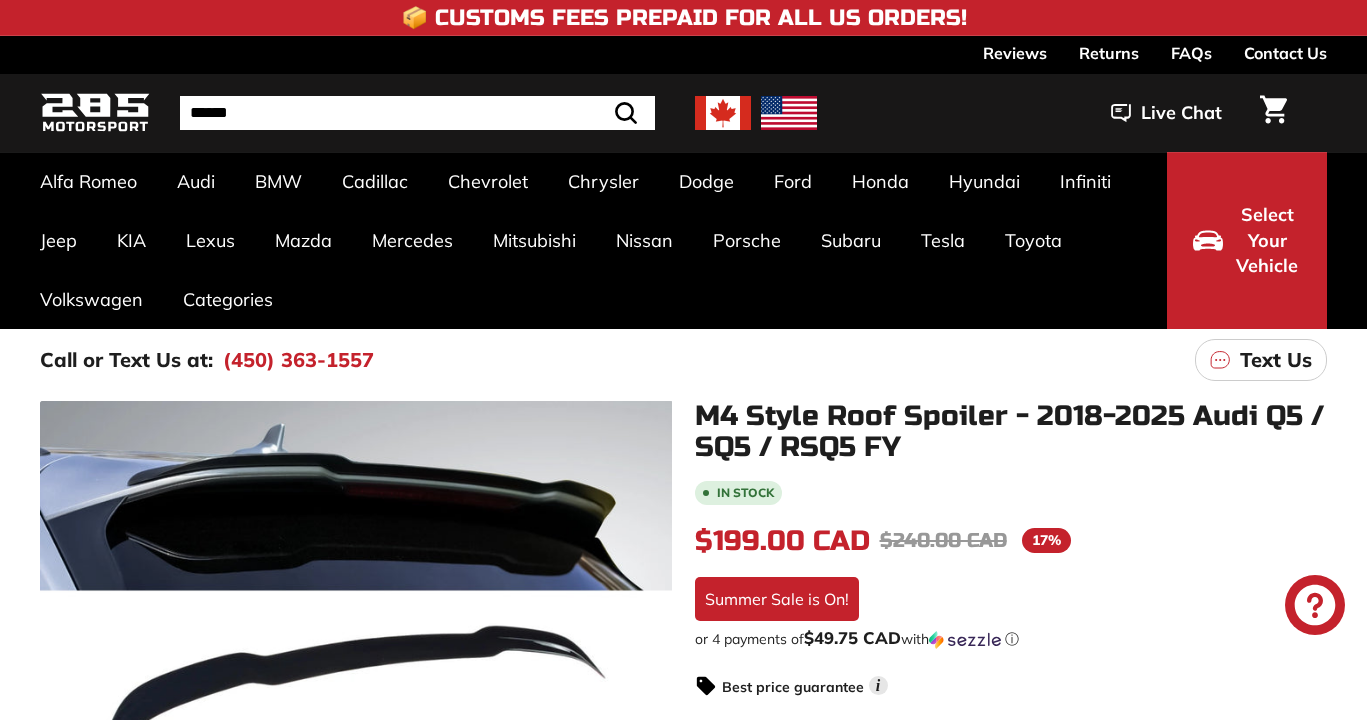 scroll, scrollTop: 0, scrollLeft: 0, axis: both 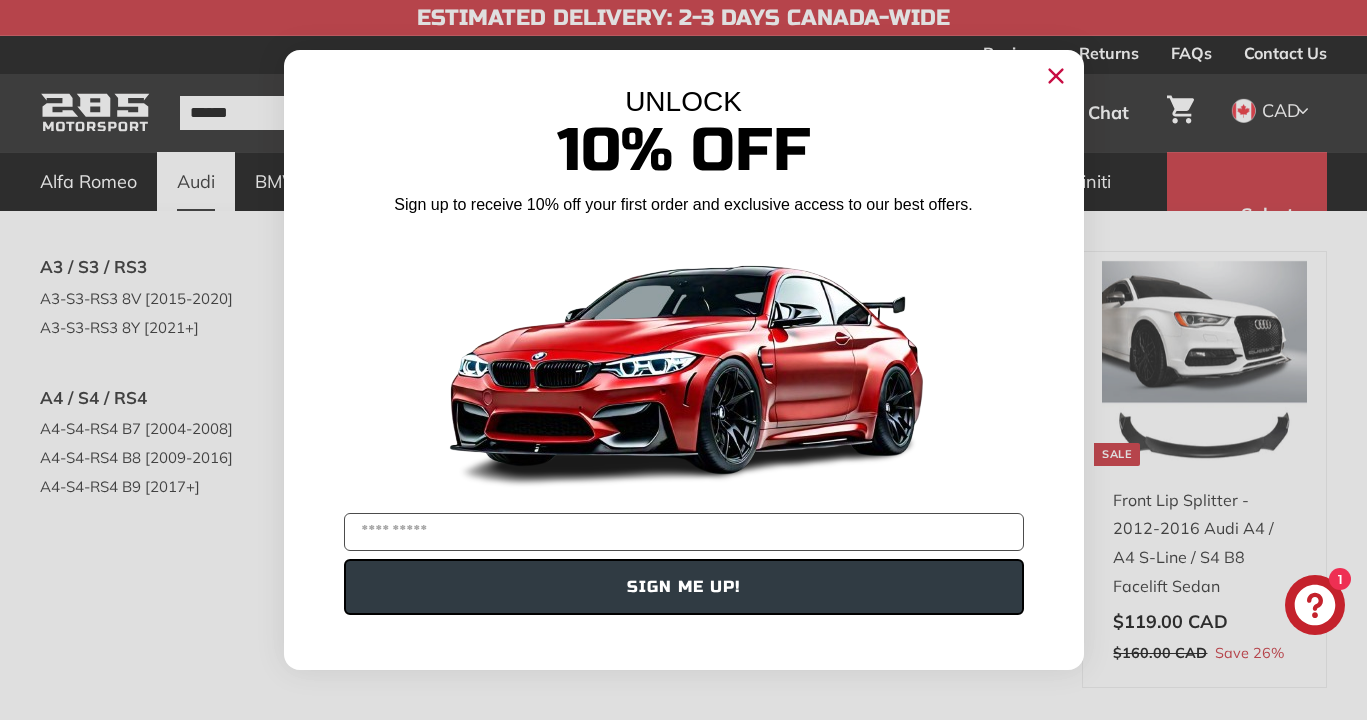 click on "Close dialog UNLOCK 10% Off Sign up to receive 10% off your first order and exclusive access to our best offers. SIGN ME UP! ******" at bounding box center [683, 360] 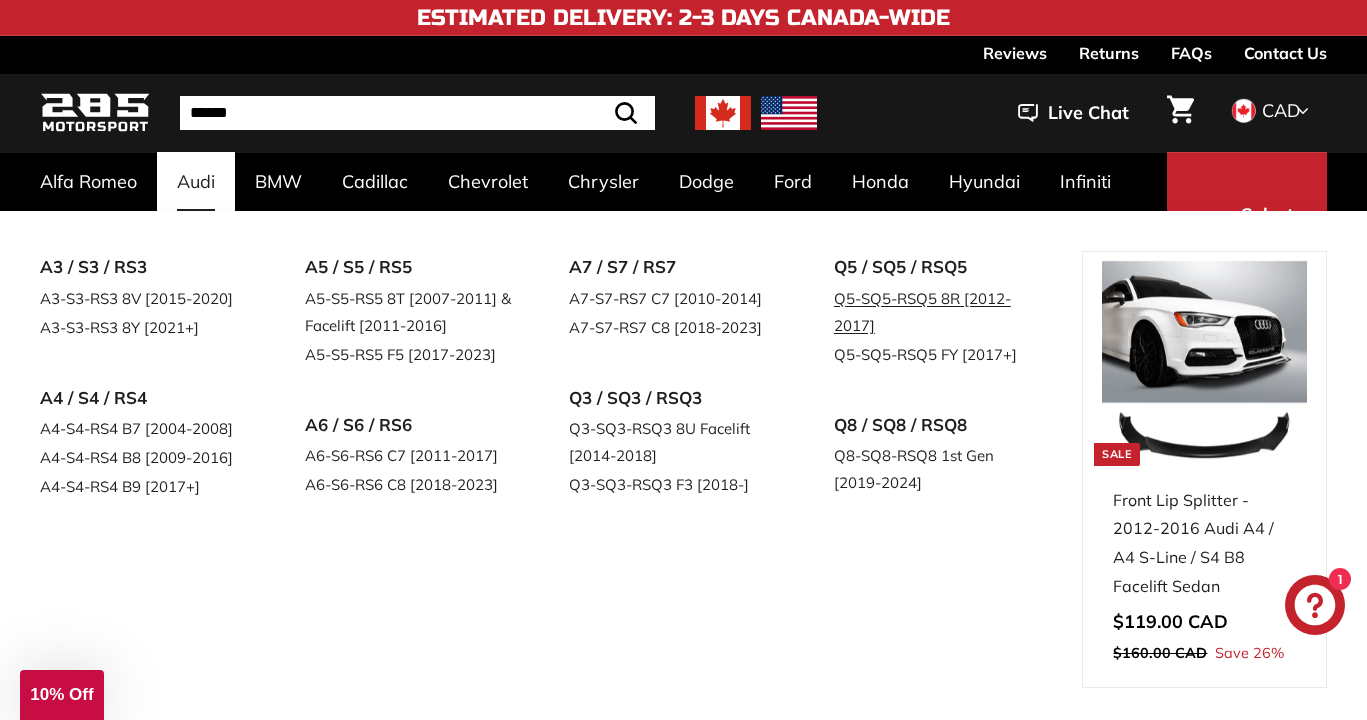 click on "Q5-SQ5-RSQ5 8R [2012-2017]" at bounding box center (938, 312) 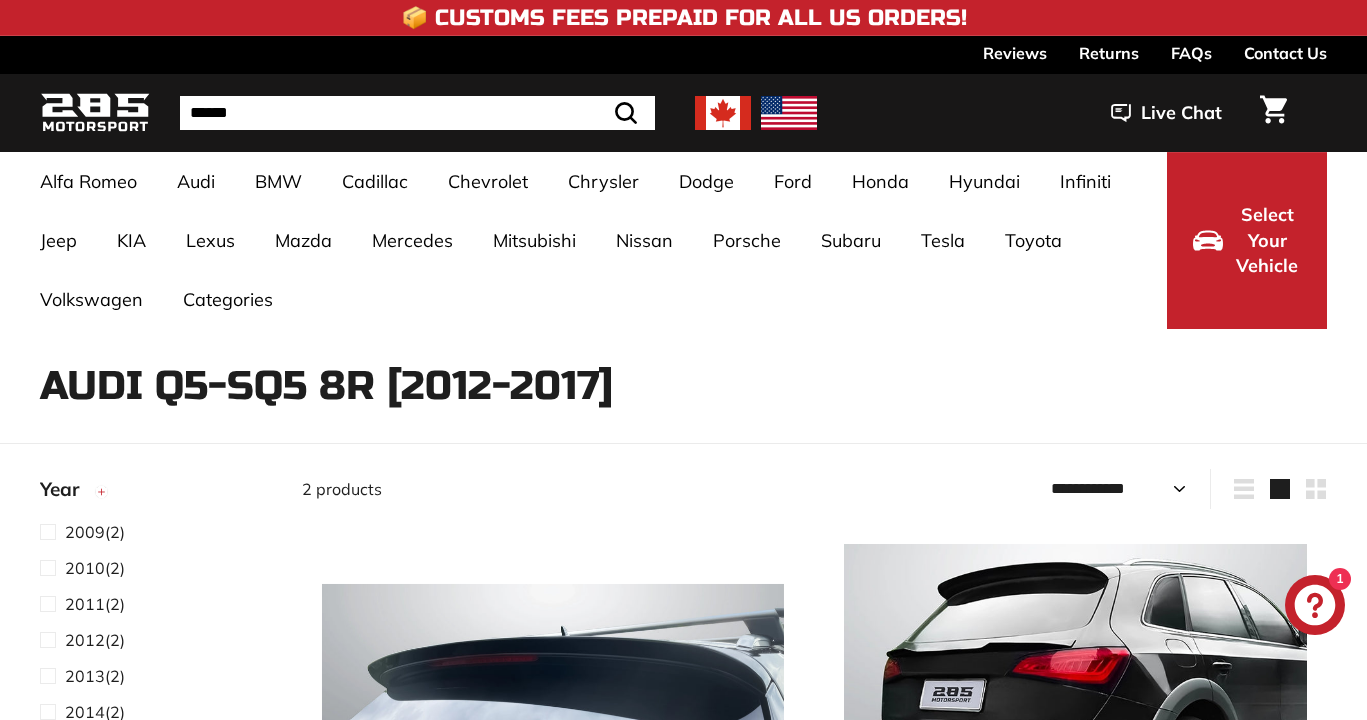 select on "**********" 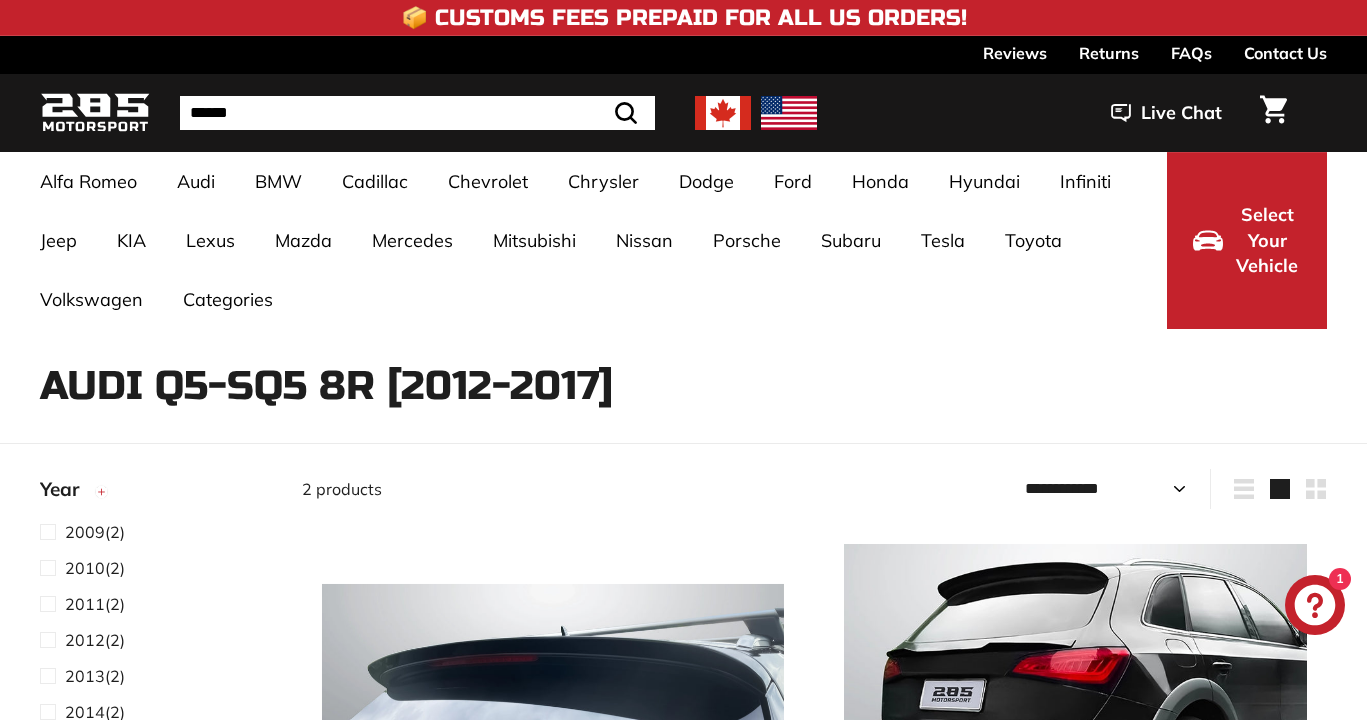 scroll, scrollTop: 0, scrollLeft: 0, axis: both 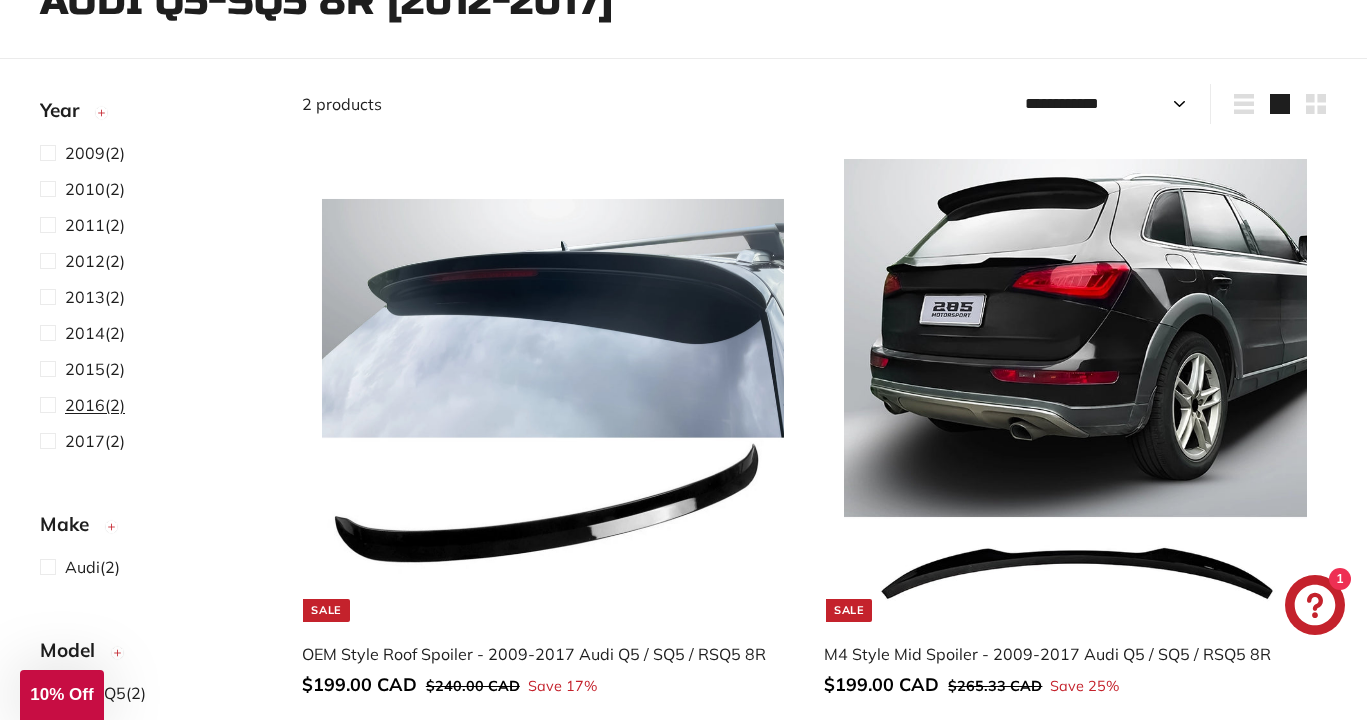 click on "2016" at bounding box center [85, 405] 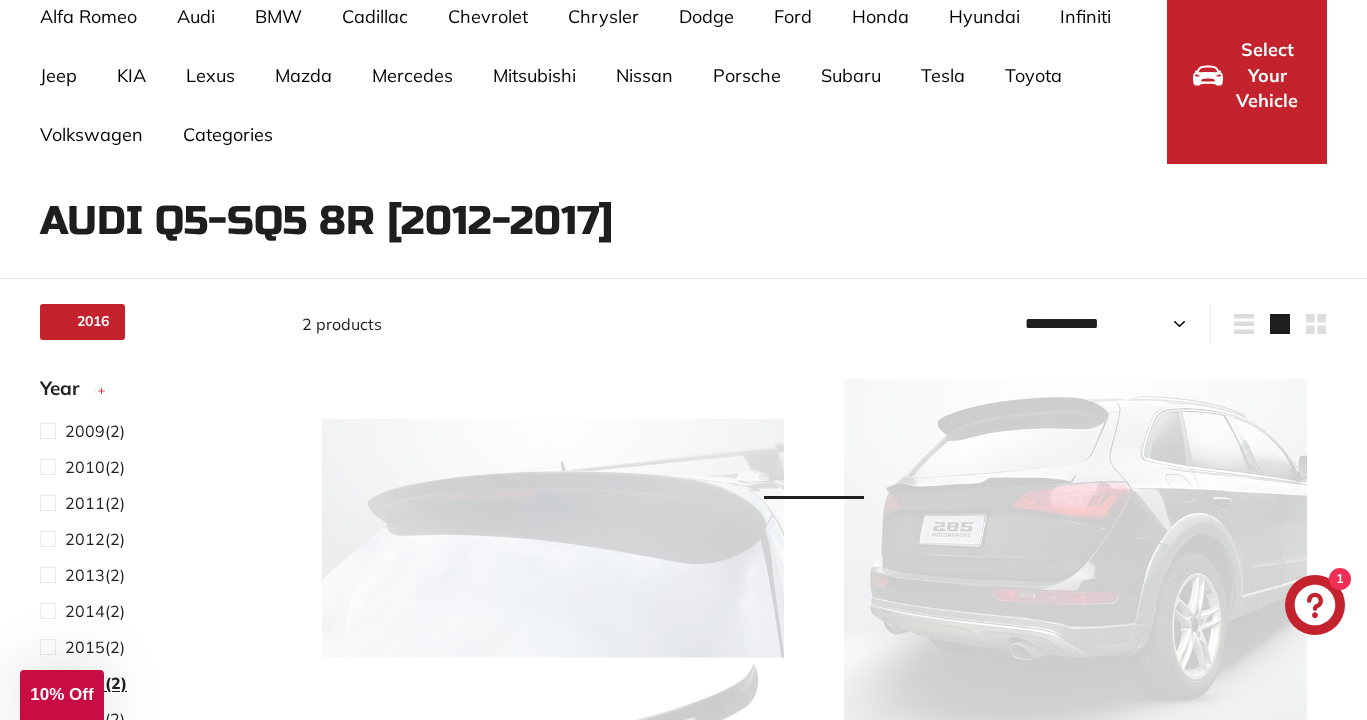 scroll, scrollTop: 130, scrollLeft: 0, axis: vertical 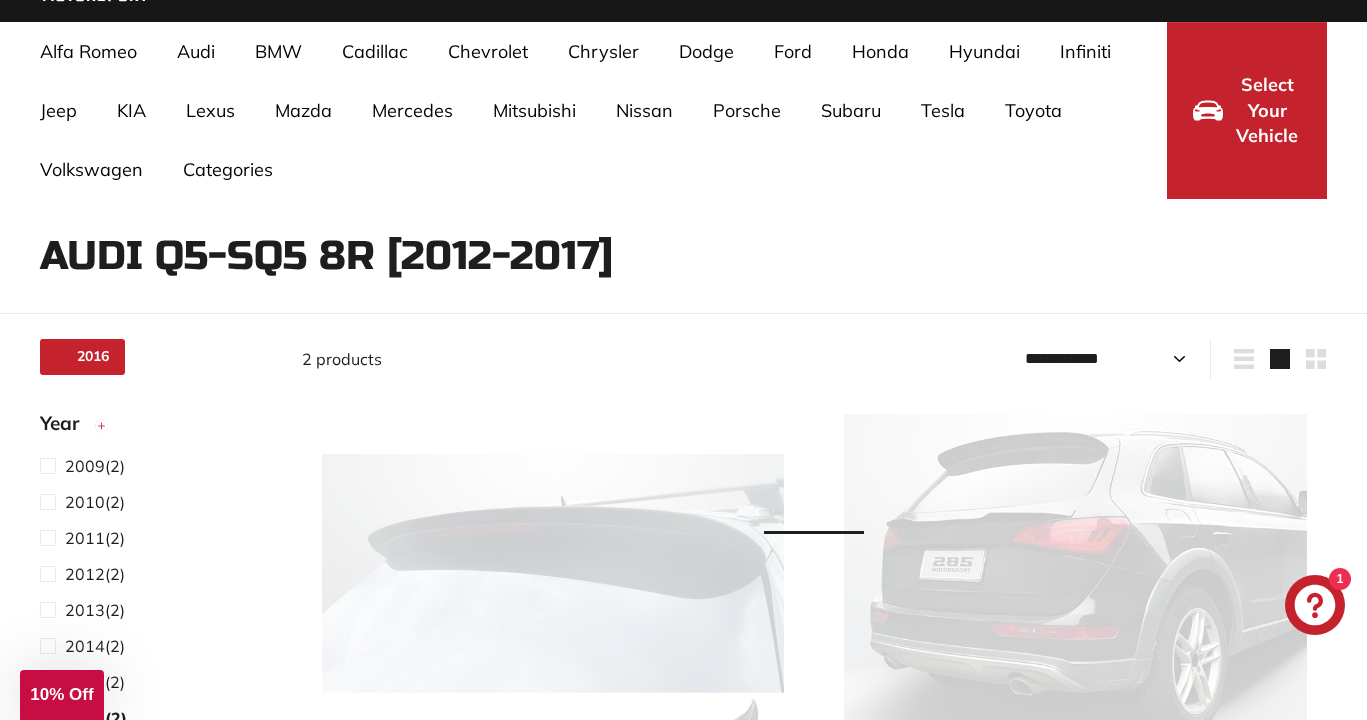 select on "**********" 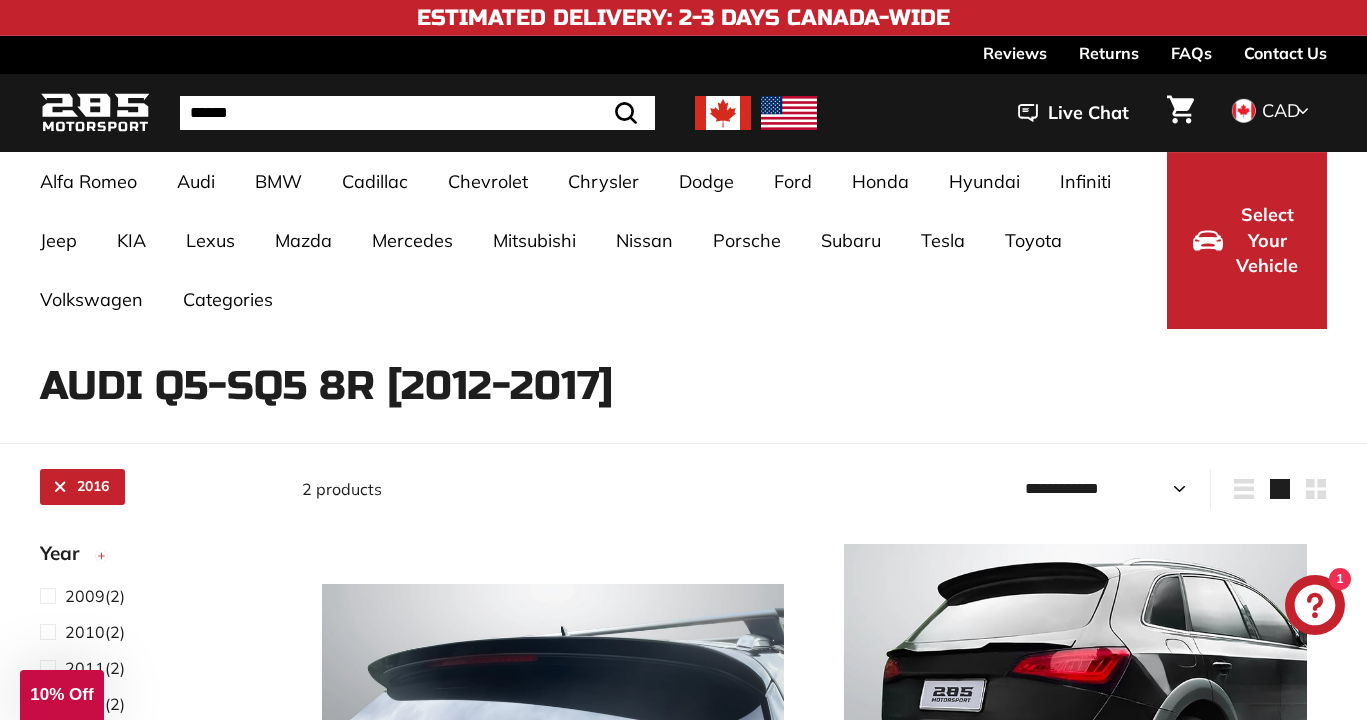 scroll, scrollTop: 0, scrollLeft: 0, axis: both 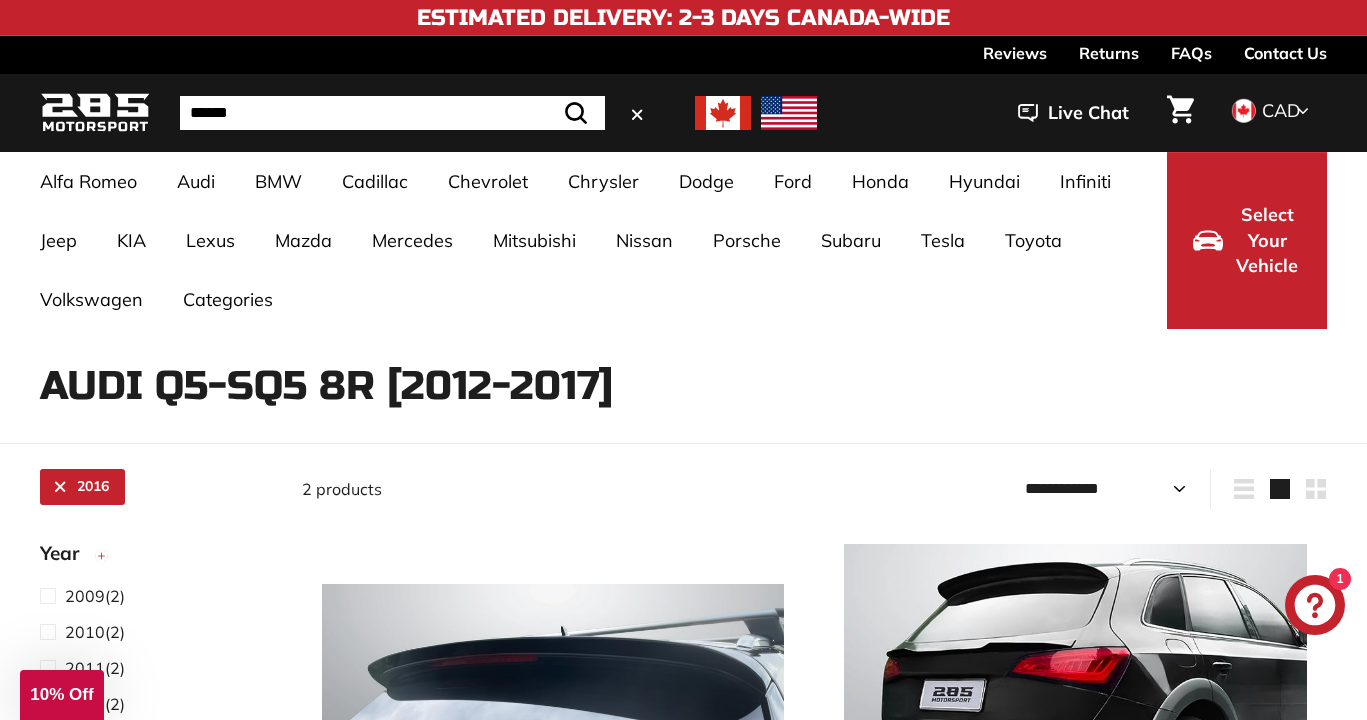 click at bounding box center (392, 113) 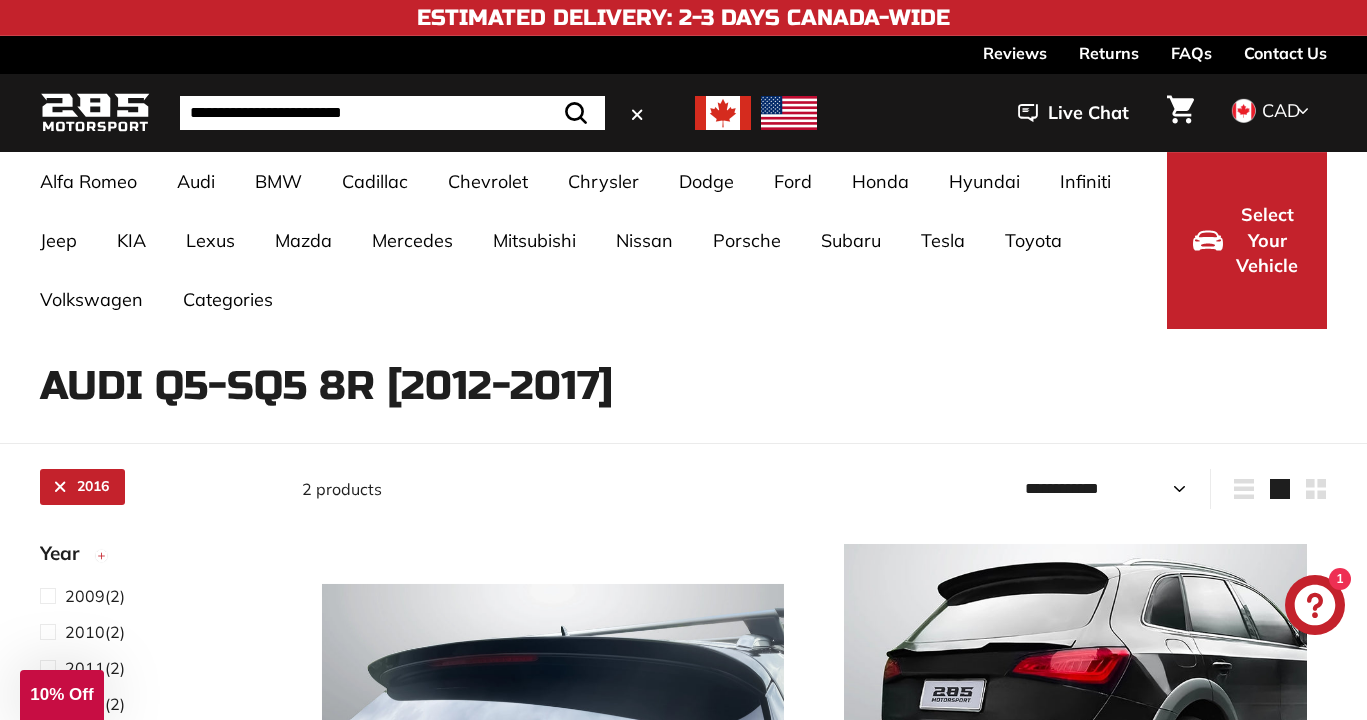 type on "**********" 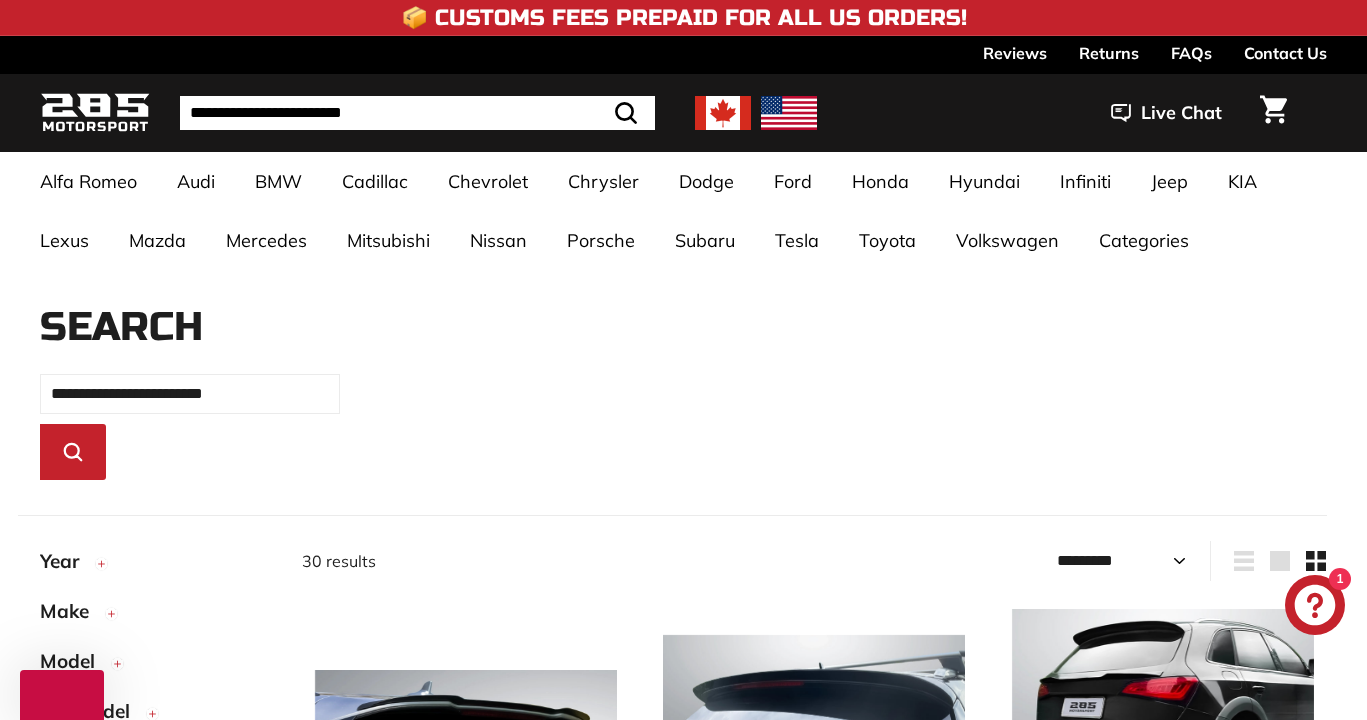 select on "*********" 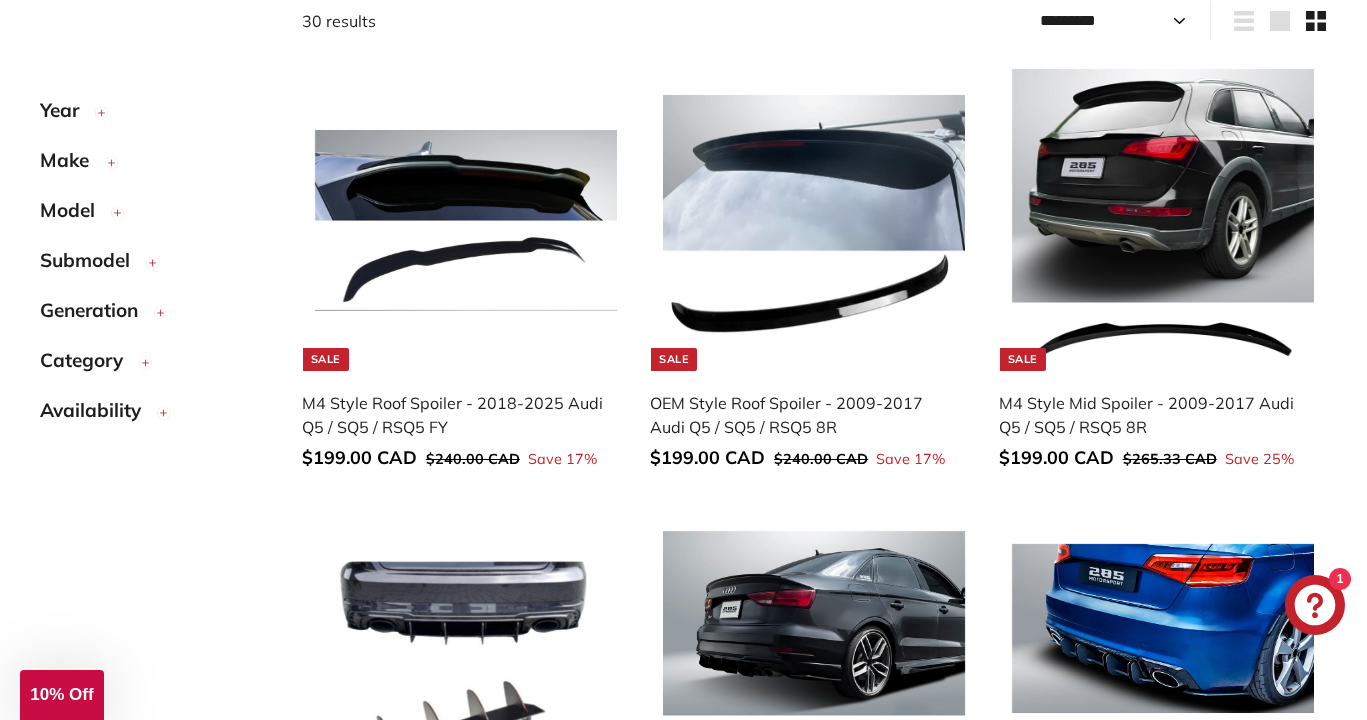 scroll, scrollTop: 541, scrollLeft: 0, axis: vertical 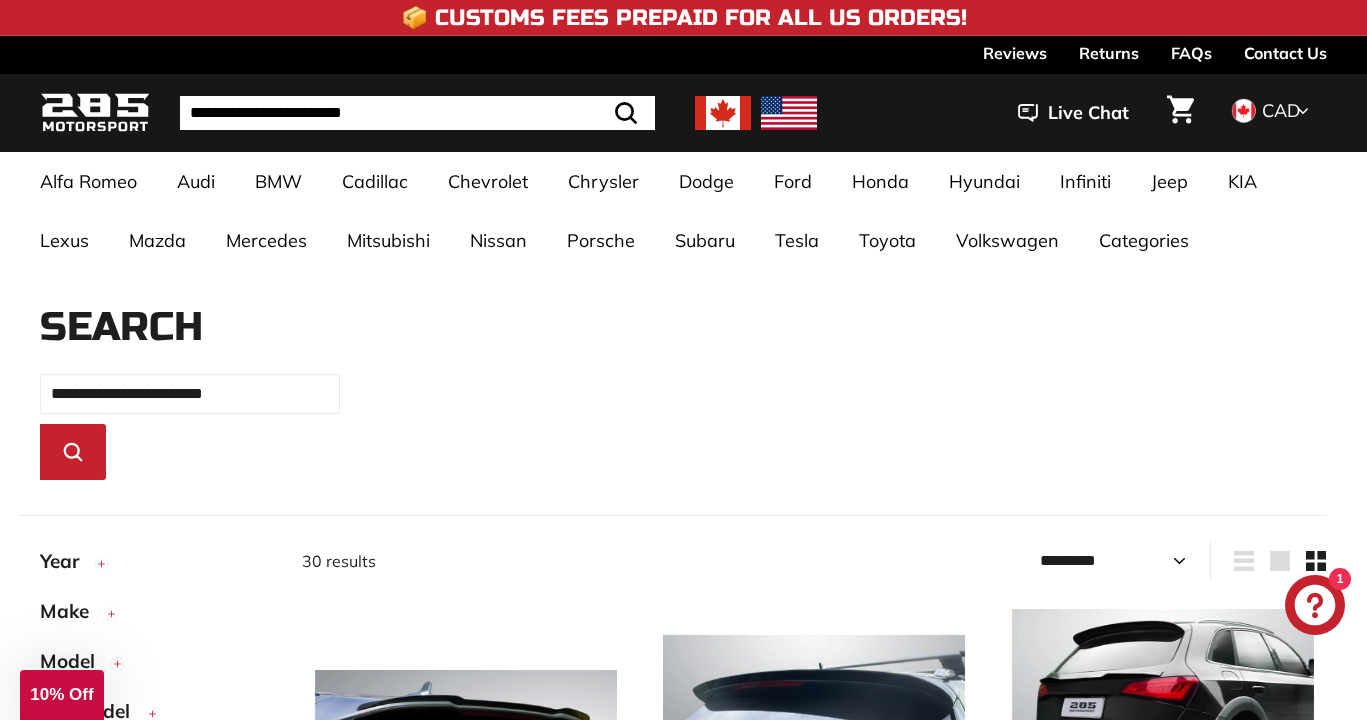 click at bounding box center [789, 113] 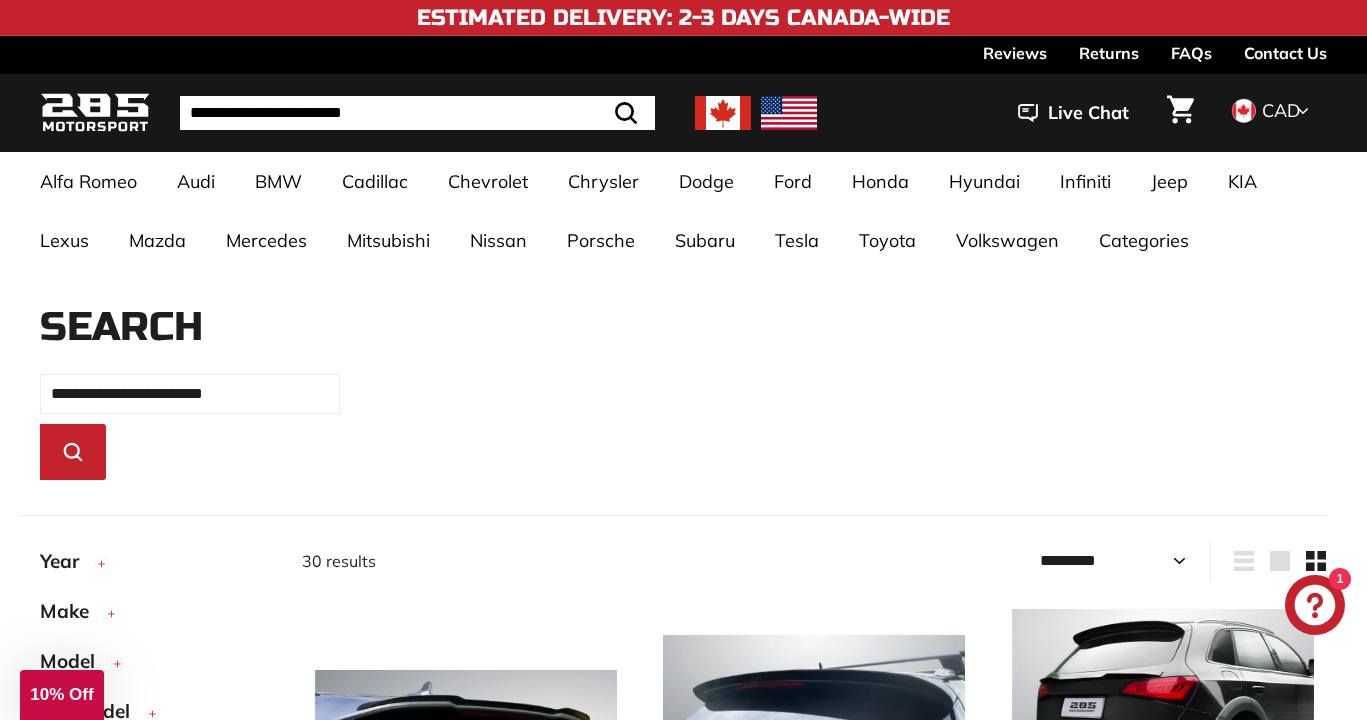 click at bounding box center (1303, 111) 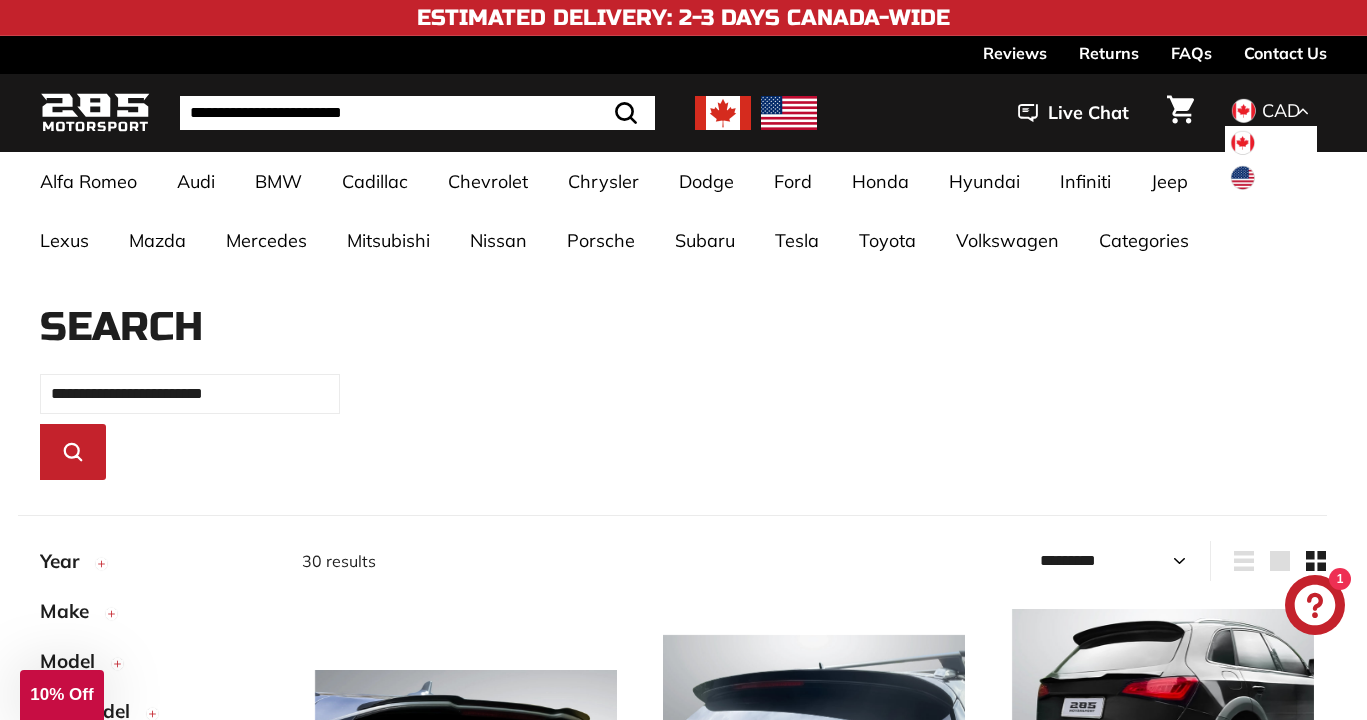 click on "USD" at bounding box center [1279, 177] 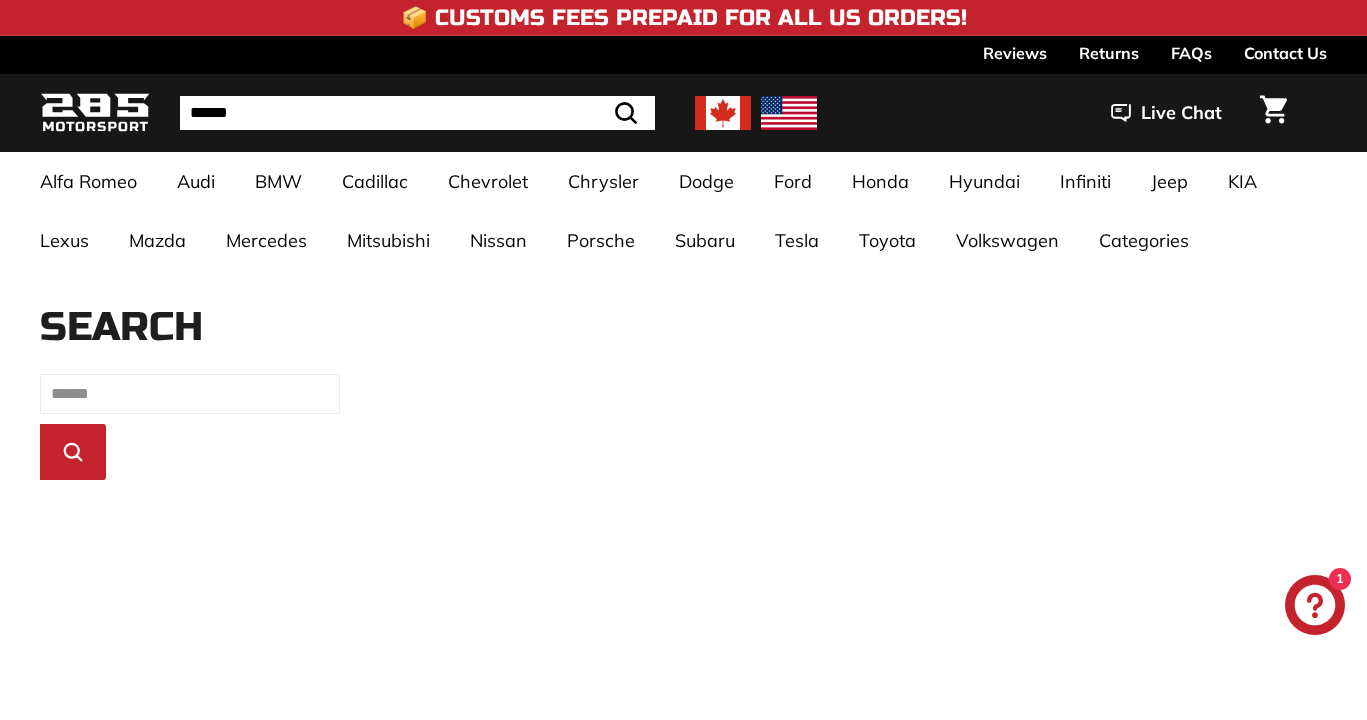scroll, scrollTop: 0, scrollLeft: 0, axis: both 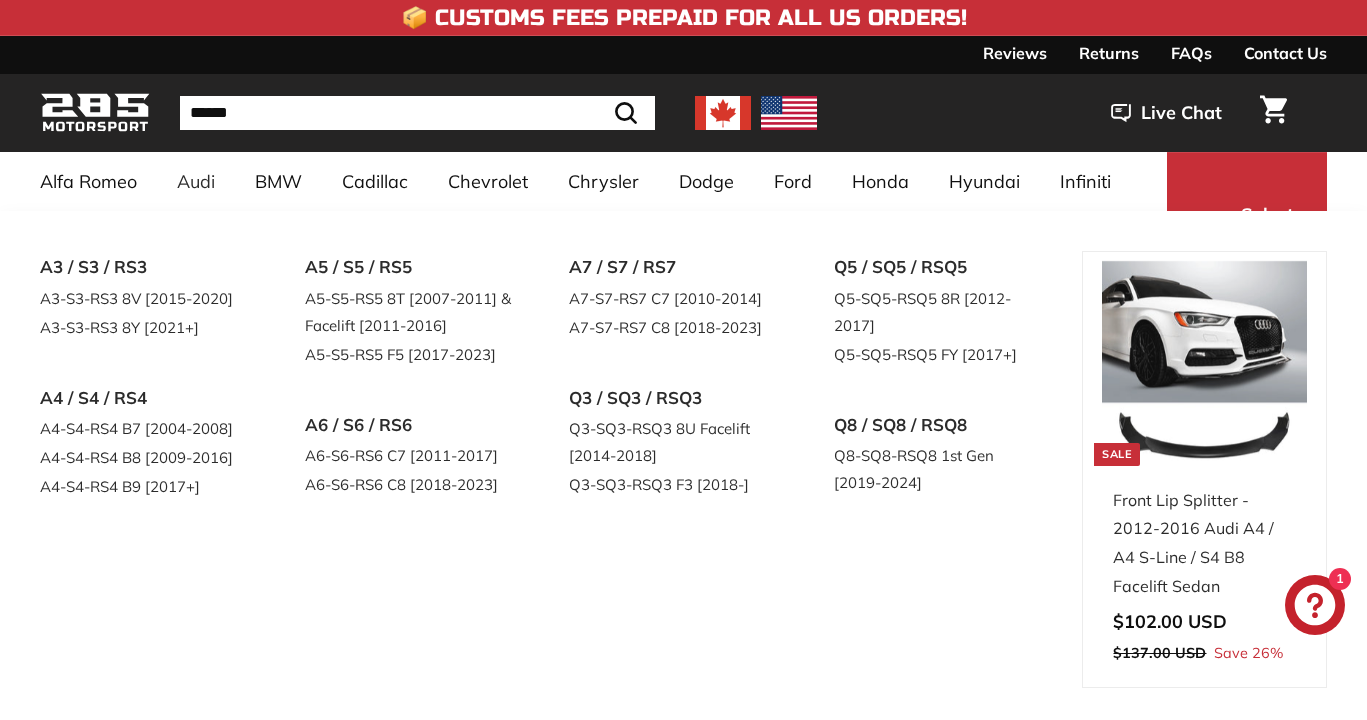 select on "**********" 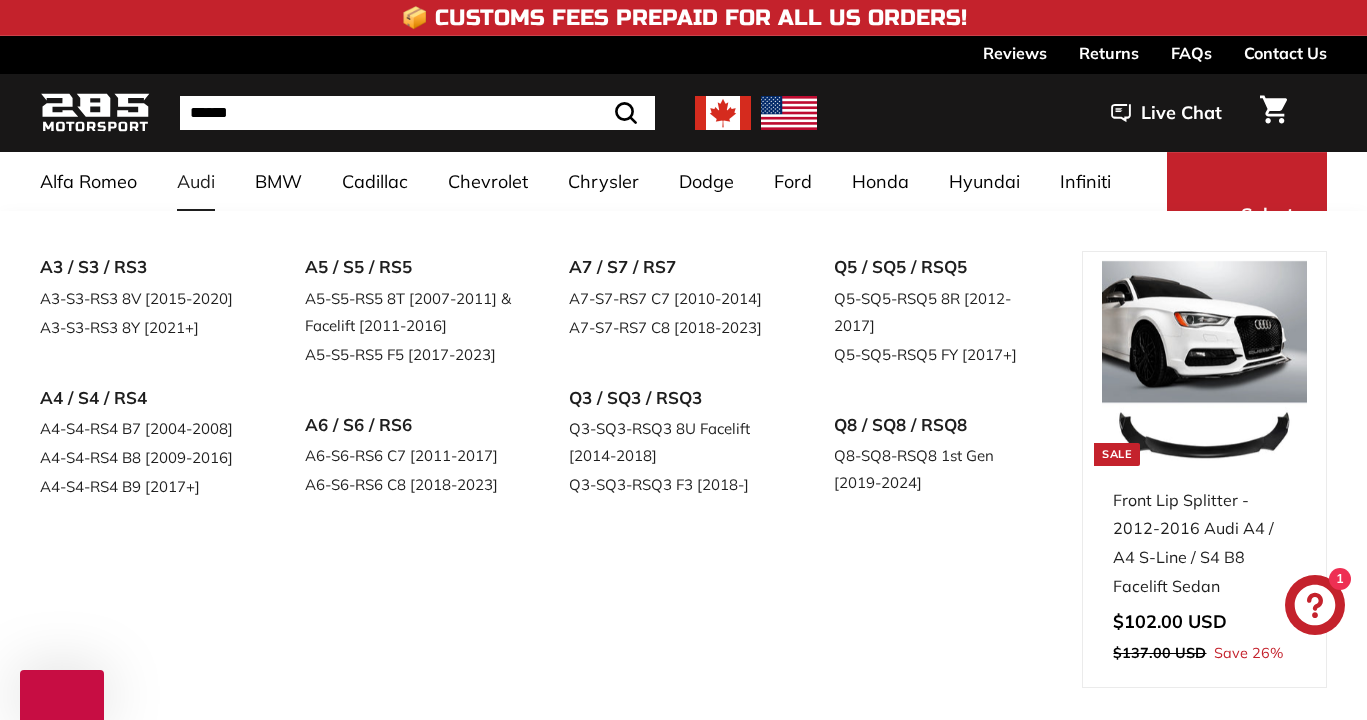 scroll, scrollTop: 0, scrollLeft: 0, axis: both 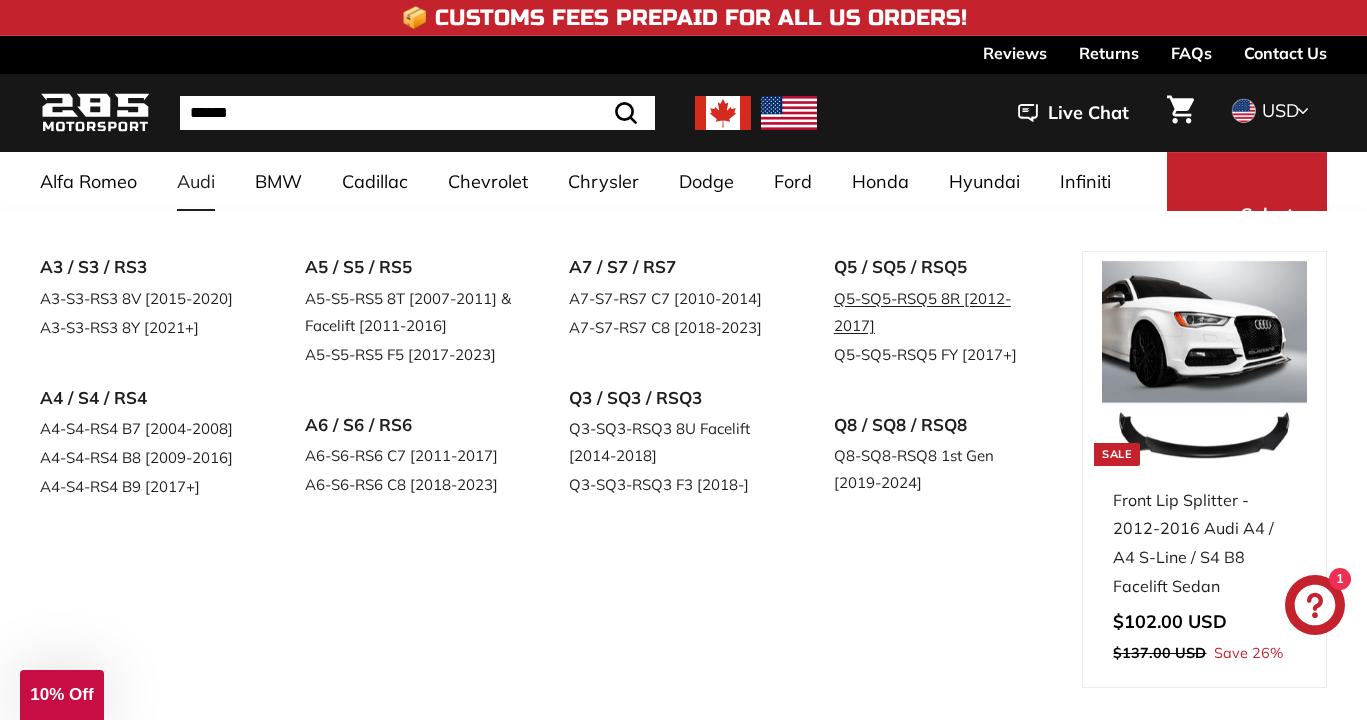 click on "Q5-SQ5-RSQ5 8R [2012-2017]" at bounding box center (938, 312) 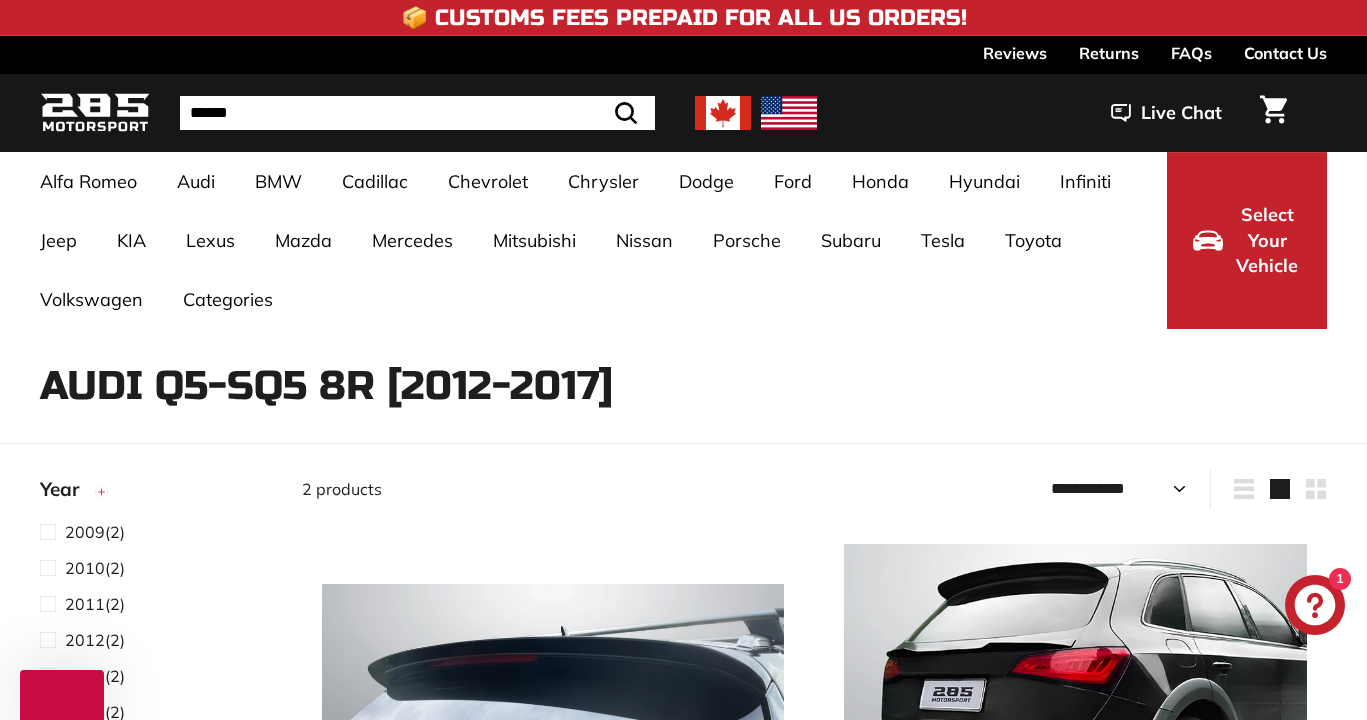 select on "**********" 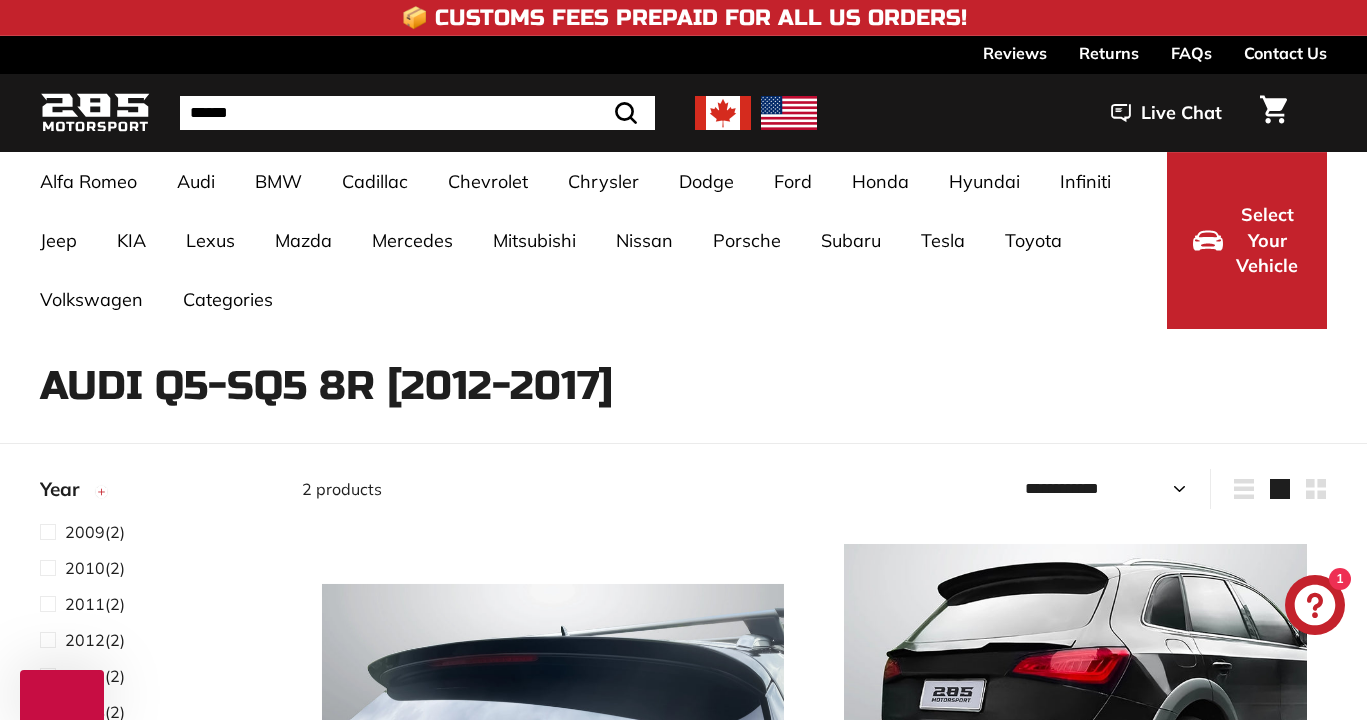scroll, scrollTop: 0, scrollLeft: 0, axis: both 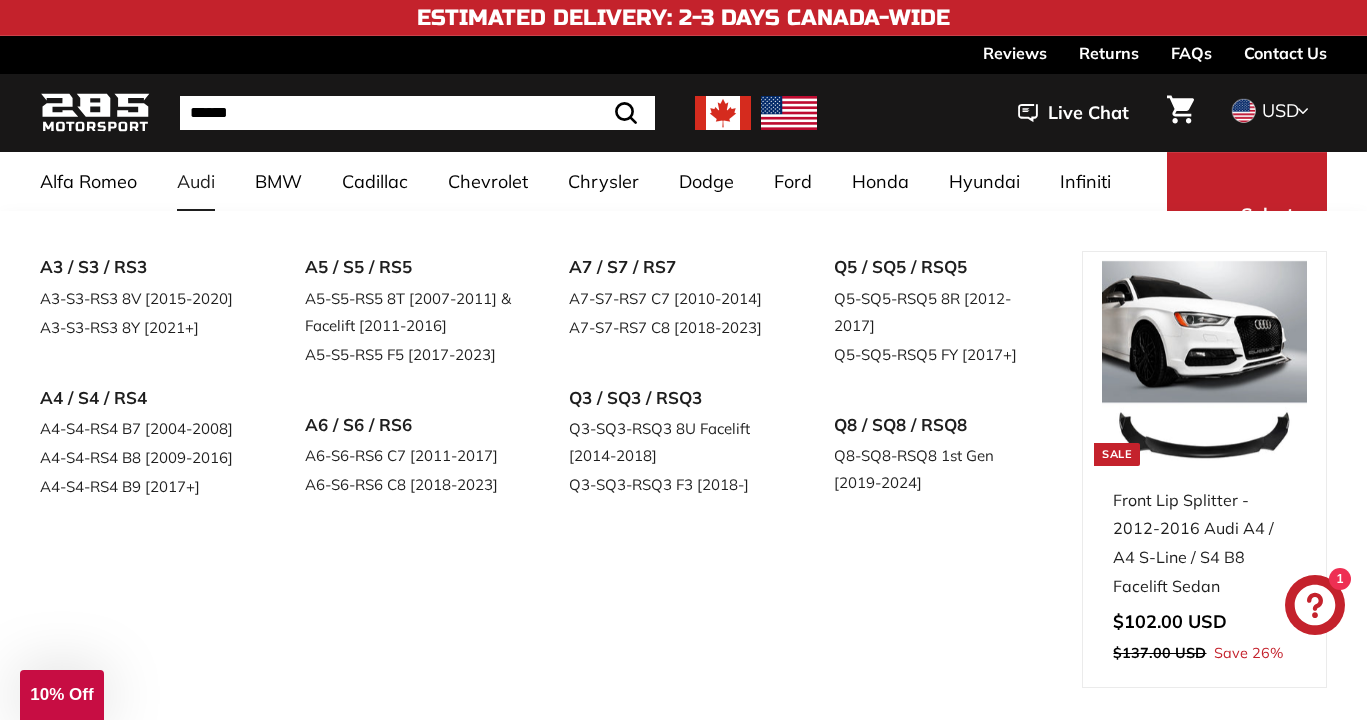 click on "Audi" at bounding box center (196, 181) 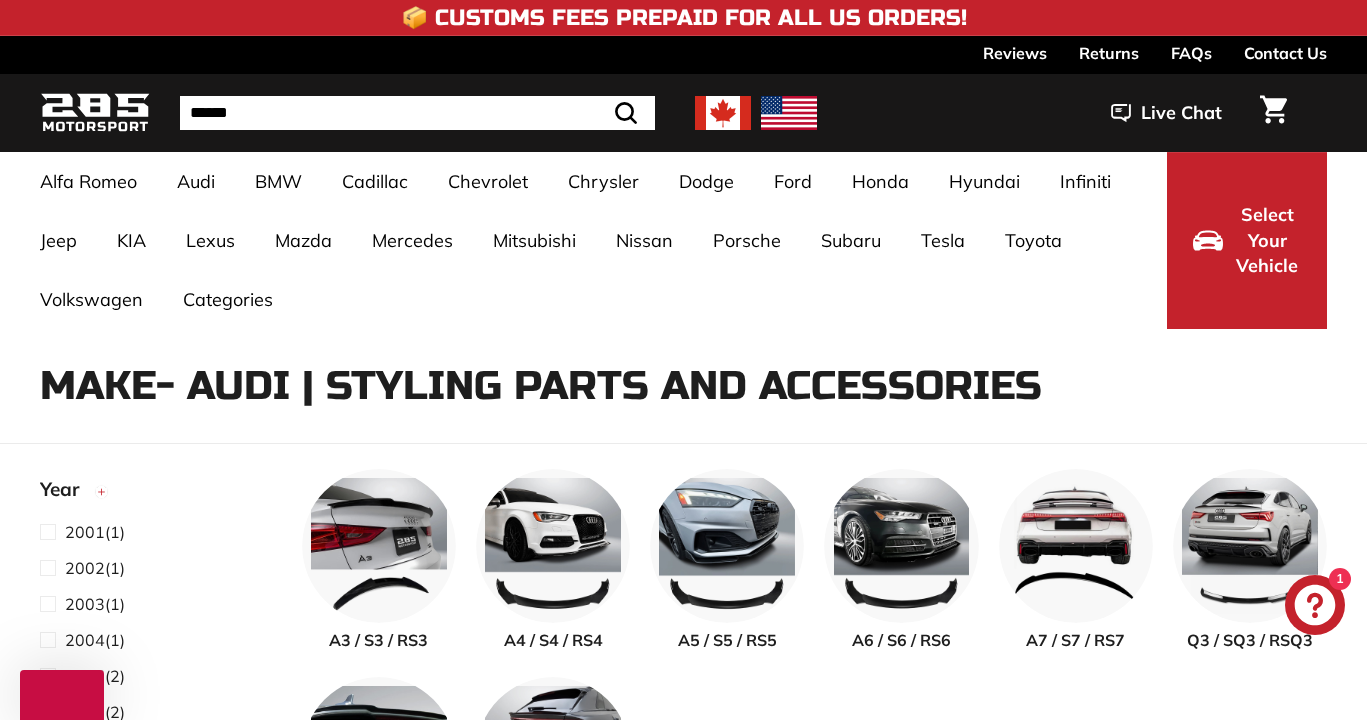 select on "**********" 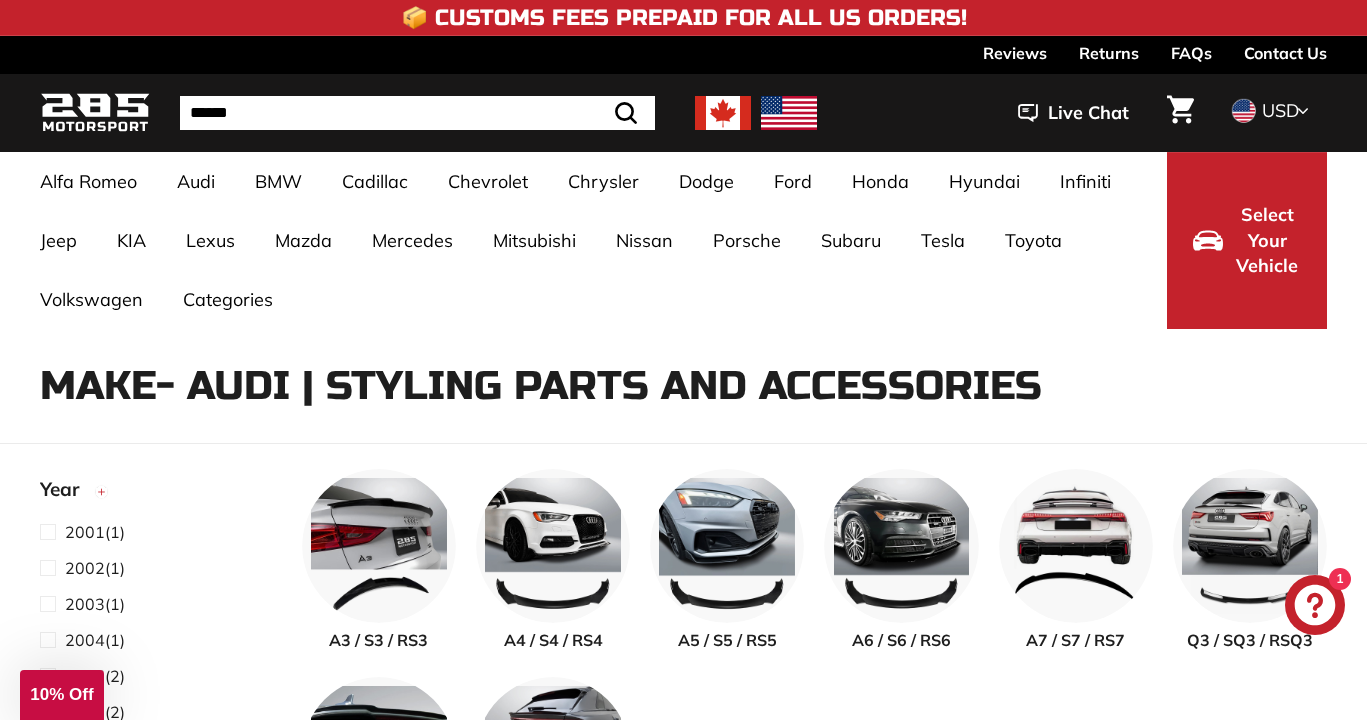click on "Audi" at bounding box center (196, 181) 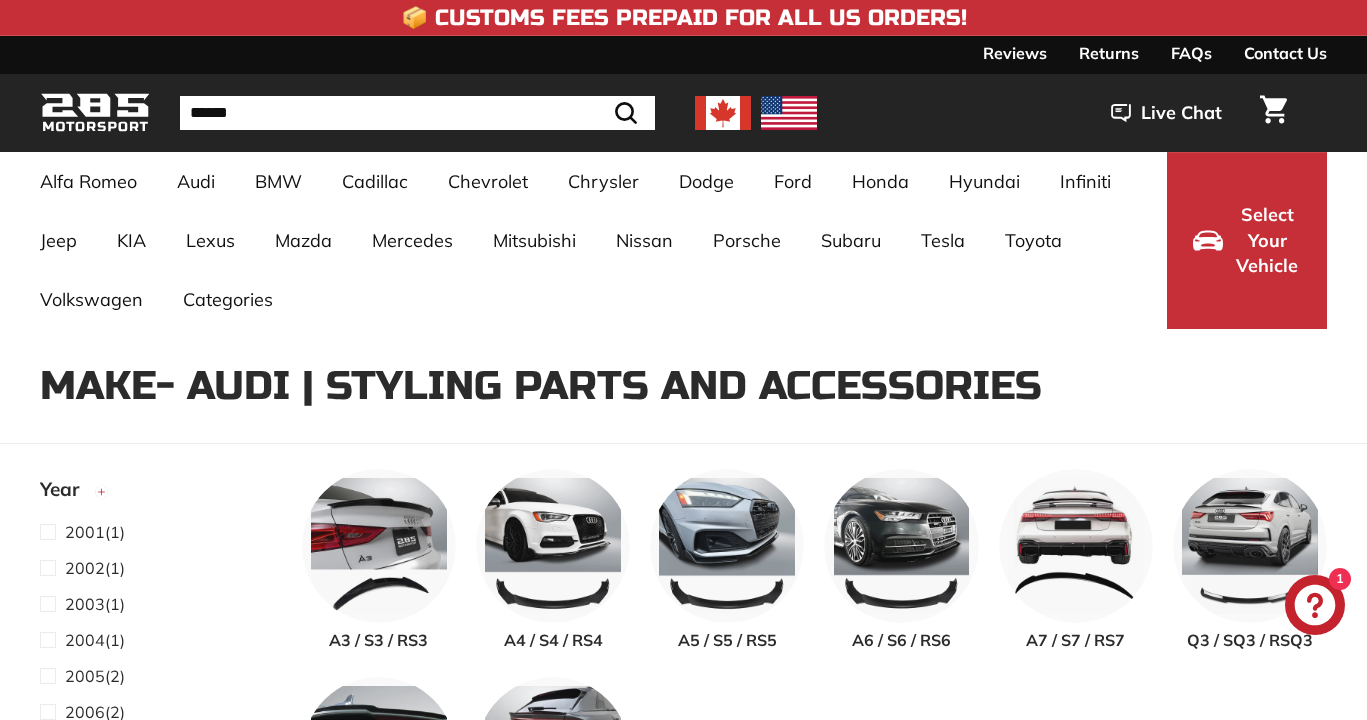 select on "**********" 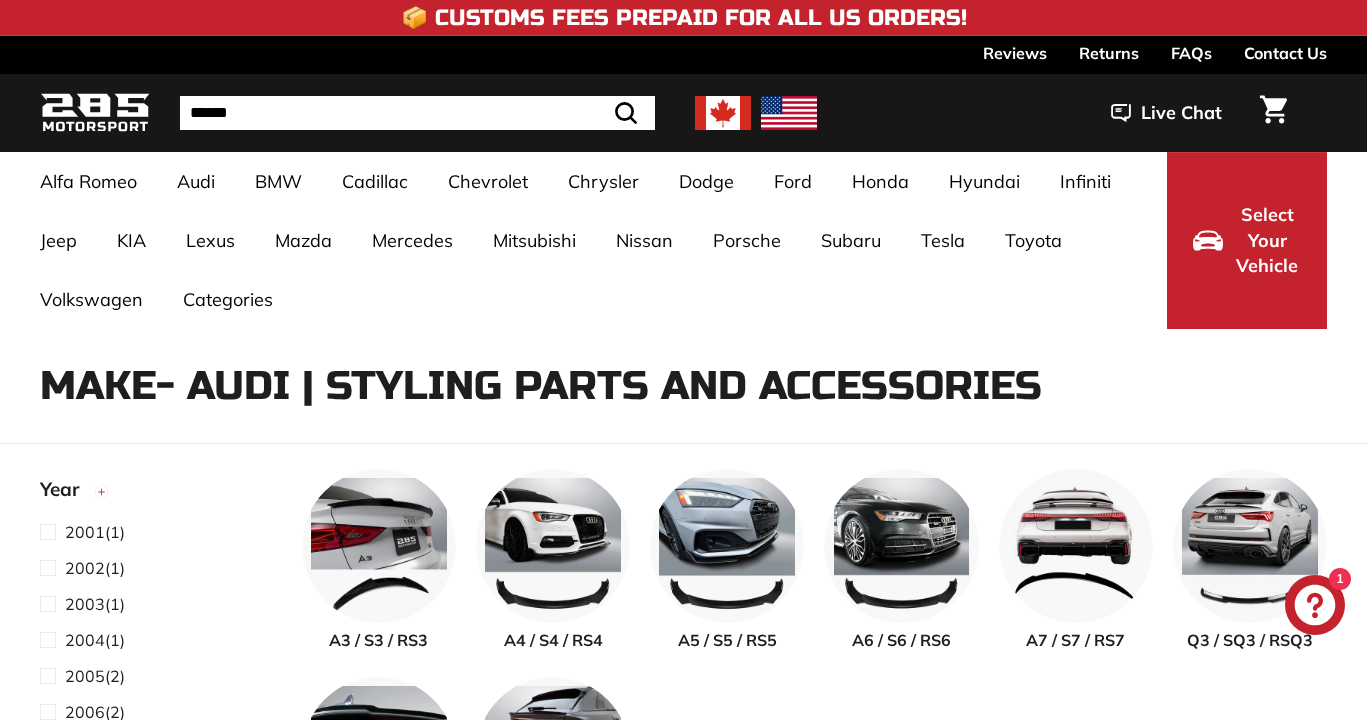 scroll, scrollTop: 0, scrollLeft: 0, axis: both 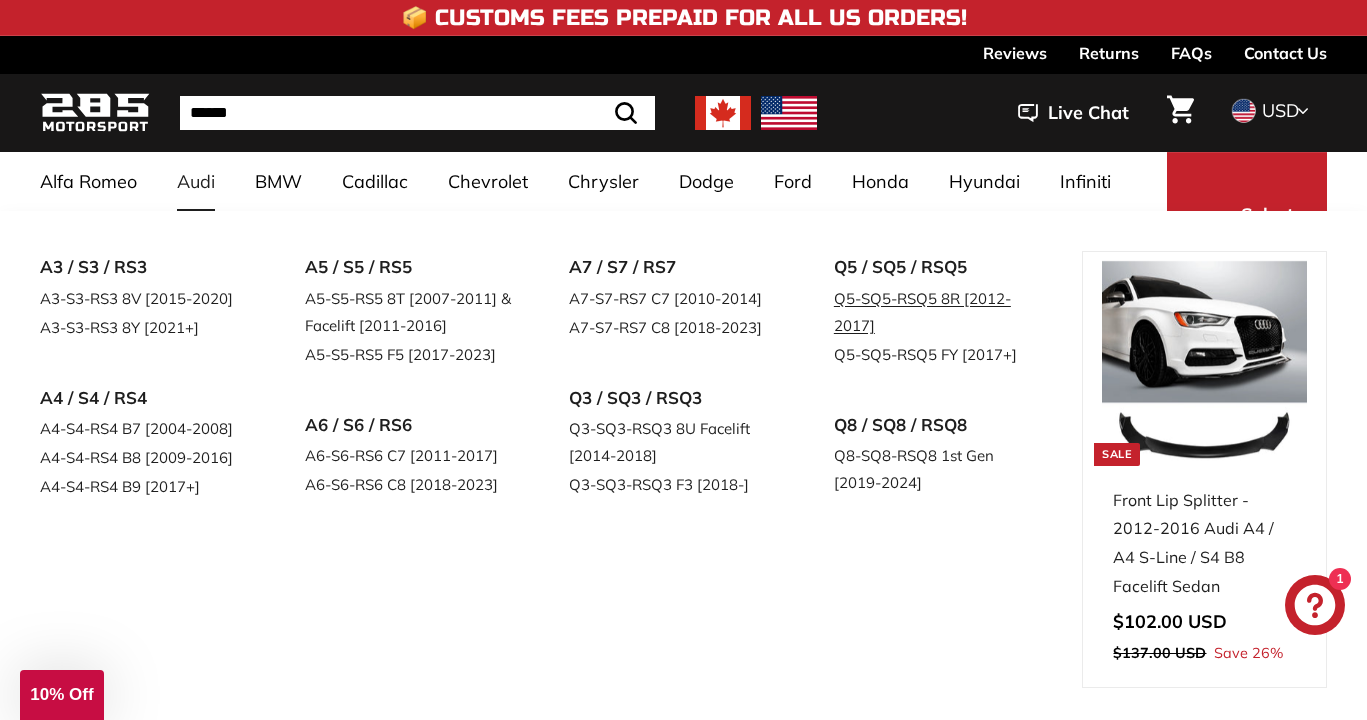 click on "Q5-SQ5-RSQ5 8R [2012-2017]" at bounding box center (938, 312) 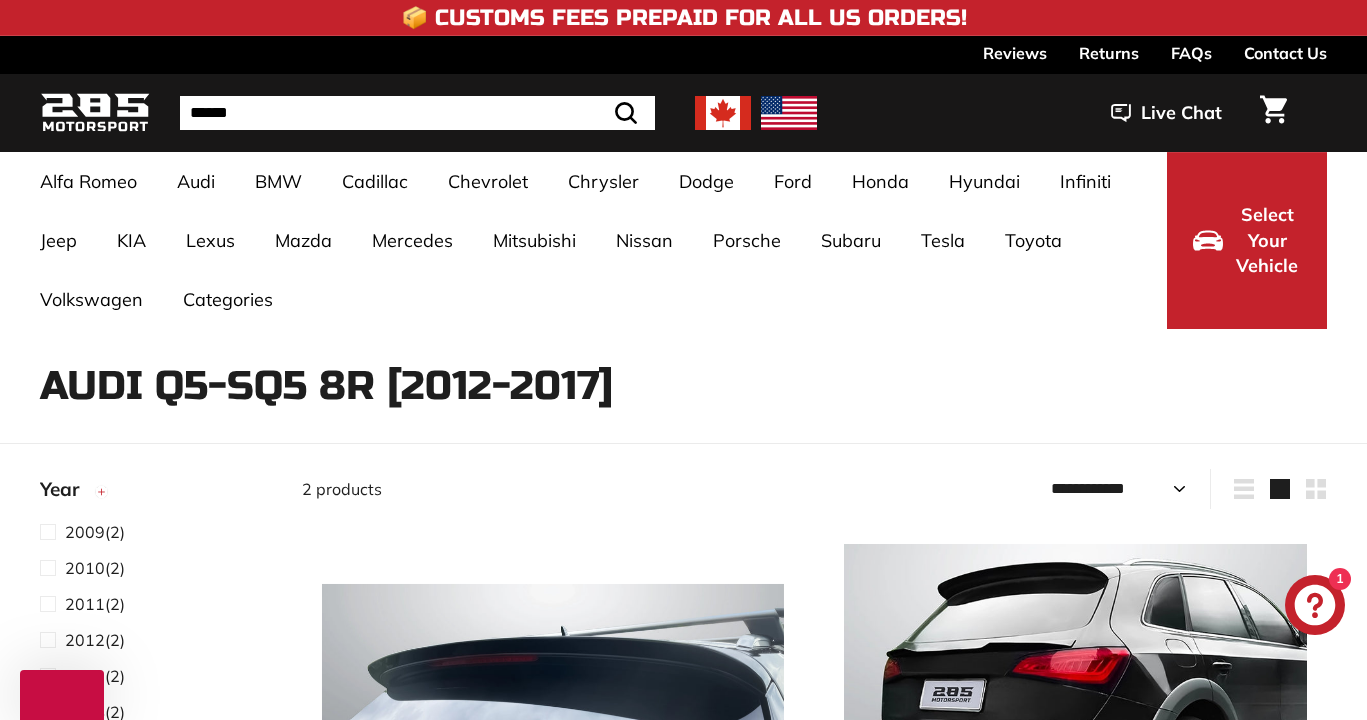select on "**********" 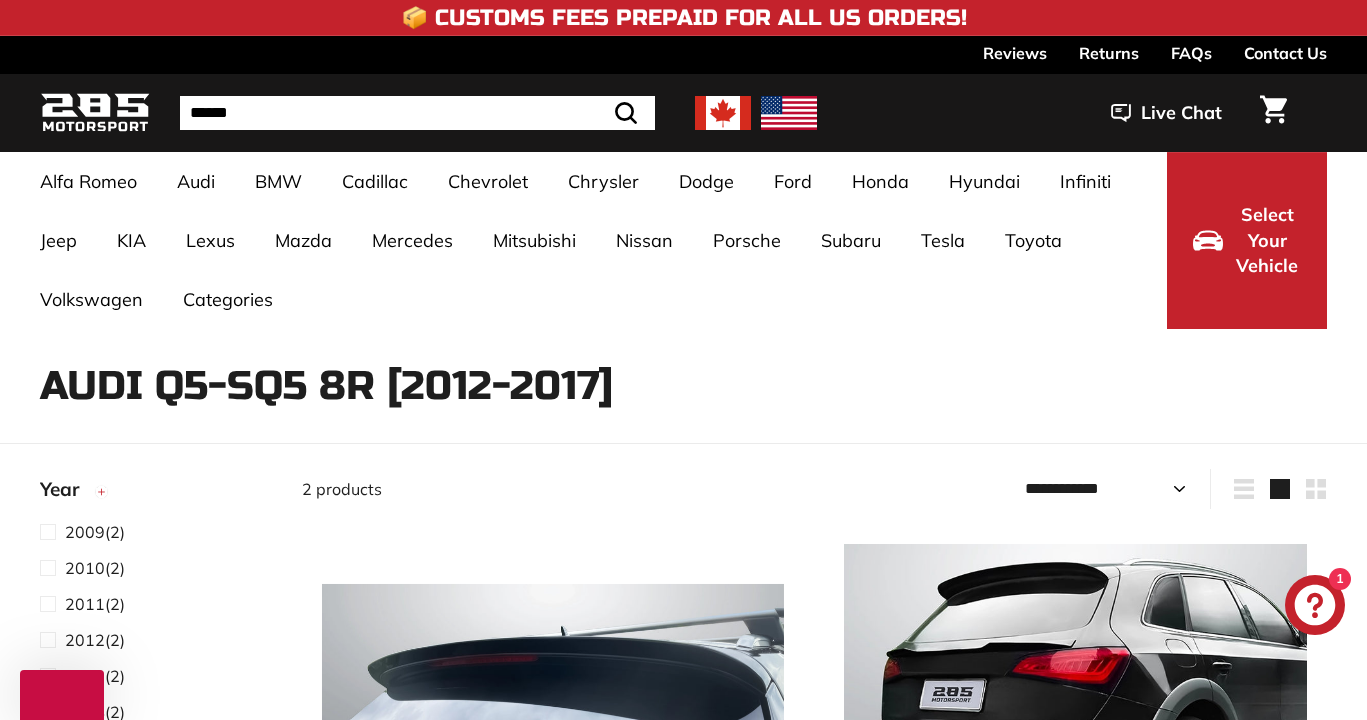 scroll, scrollTop: 0, scrollLeft: 0, axis: both 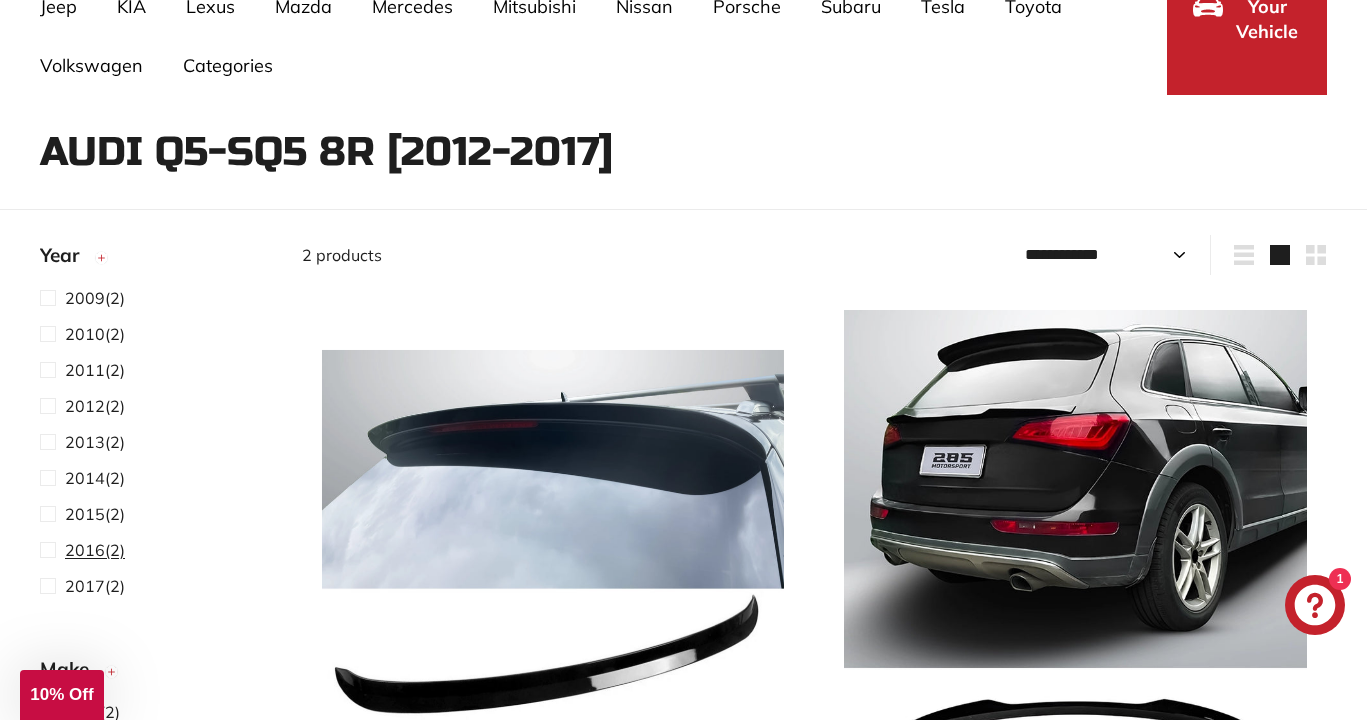 click on "2016" at bounding box center (85, 550) 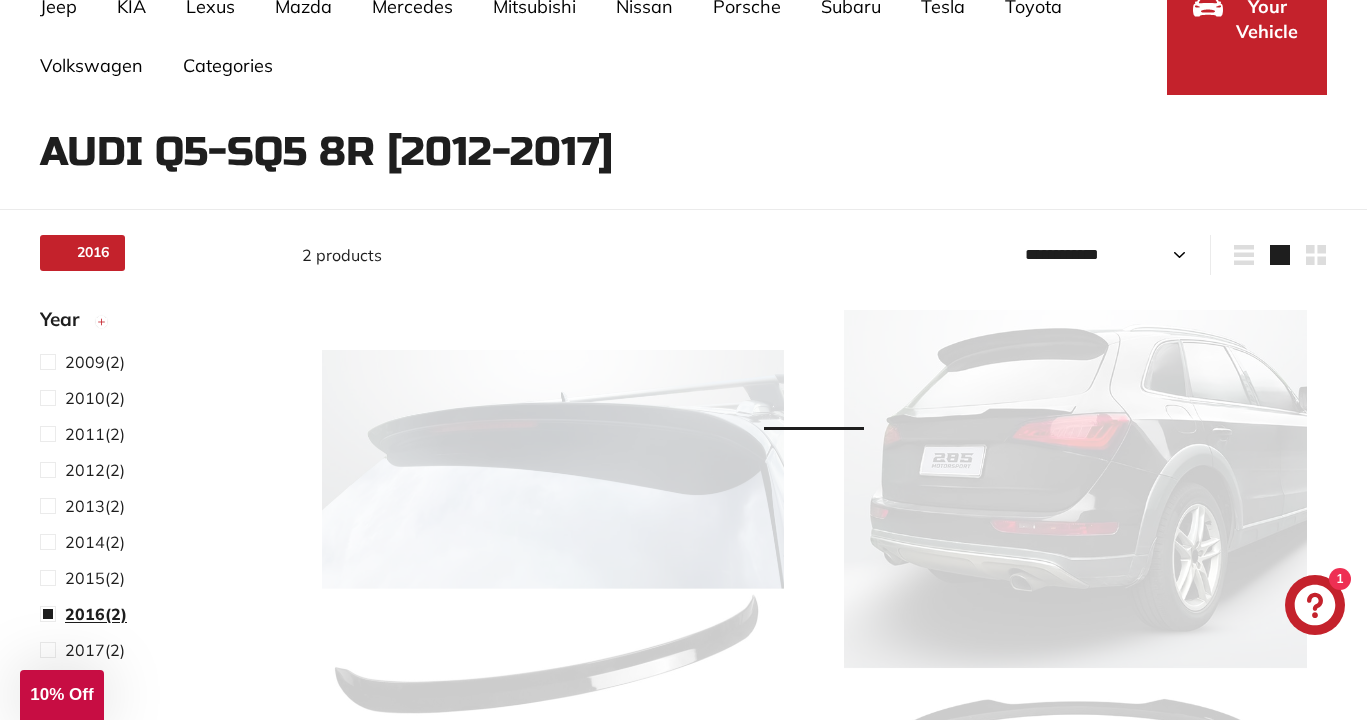 scroll, scrollTop: 130, scrollLeft: 0, axis: vertical 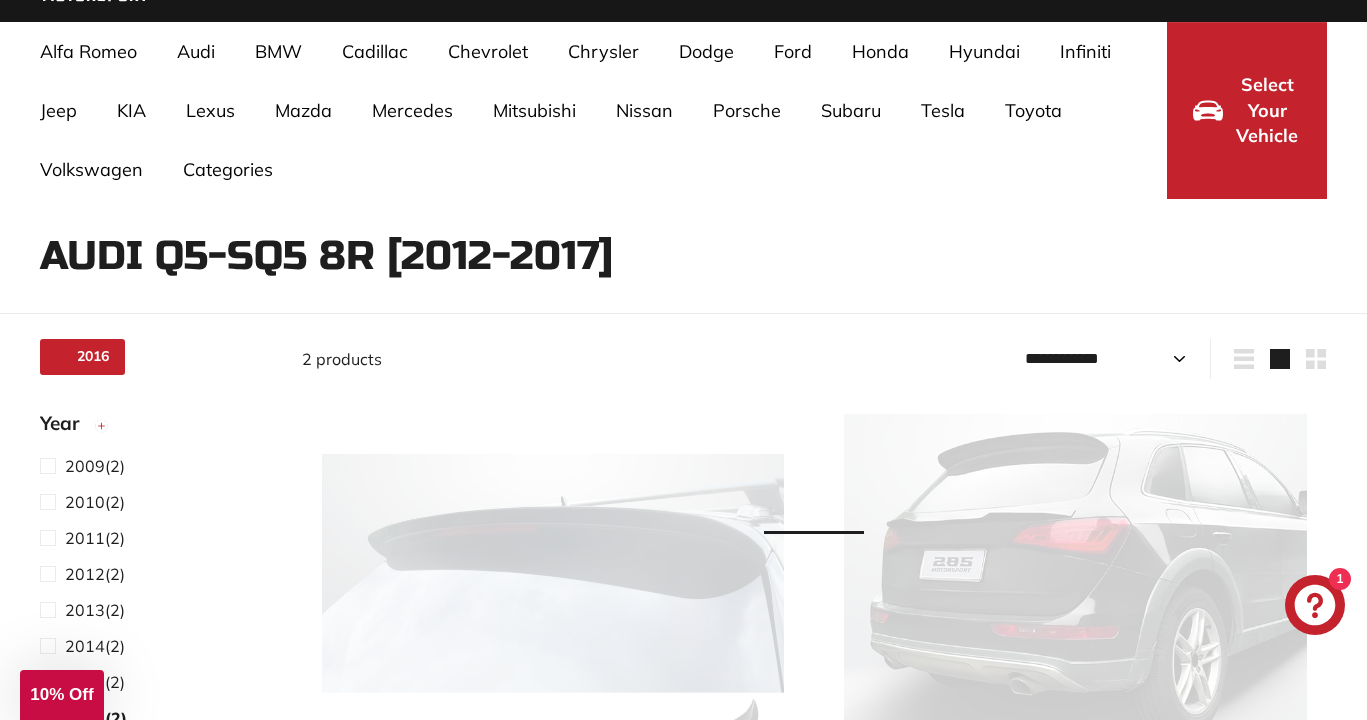 select on "**********" 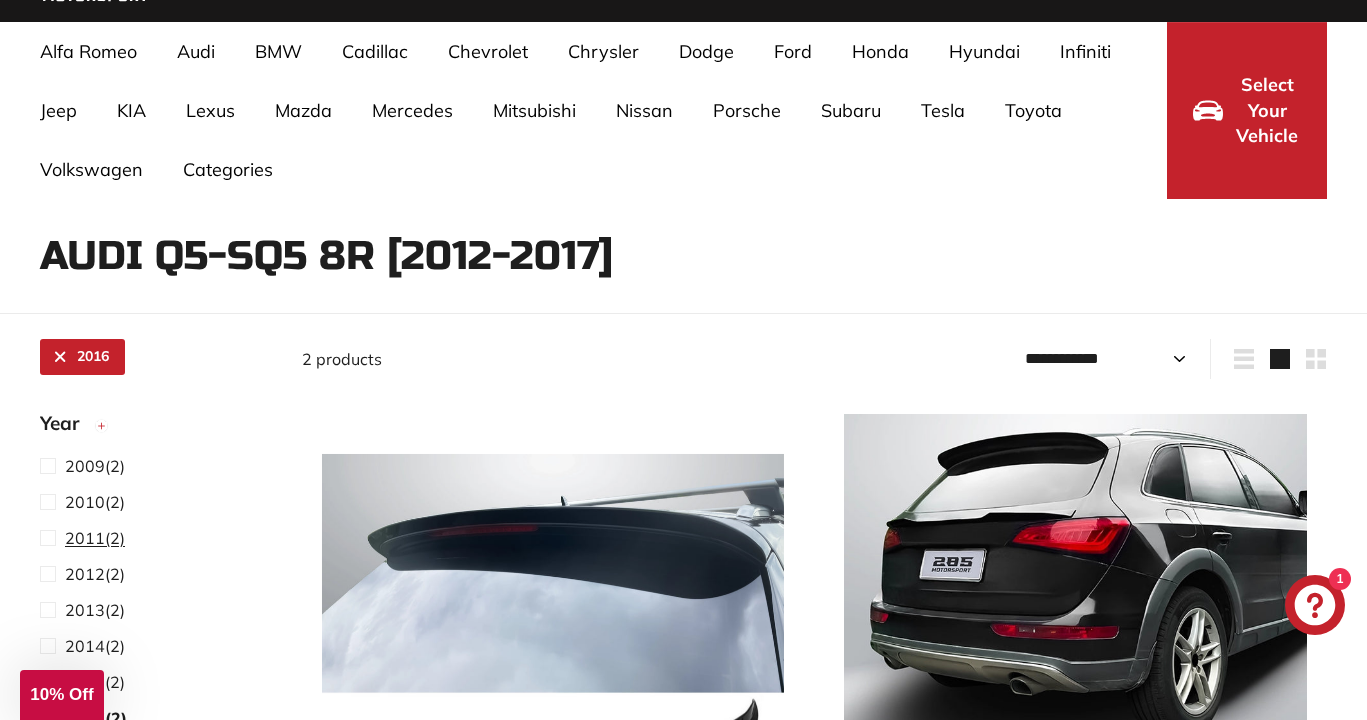 click on "2011" at bounding box center [85, 538] 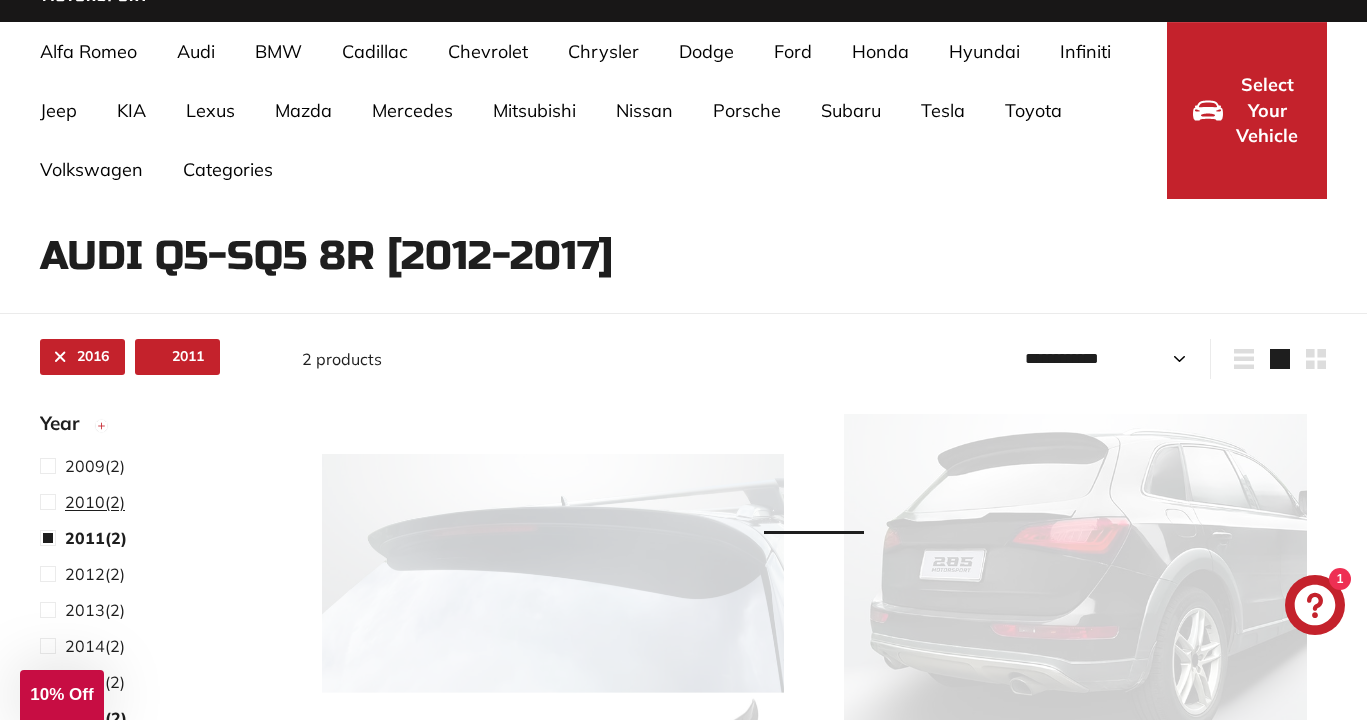 select on "**********" 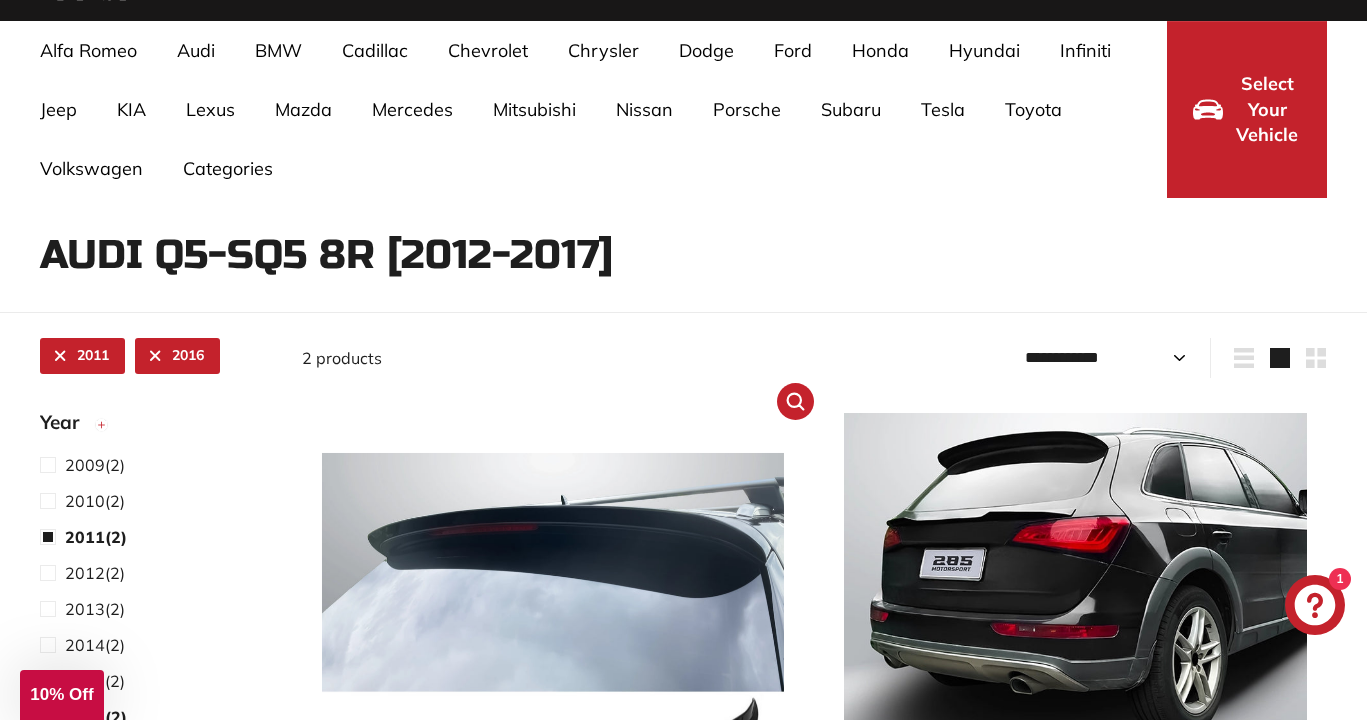 scroll, scrollTop: 157, scrollLeft: 0, axis: vertical 